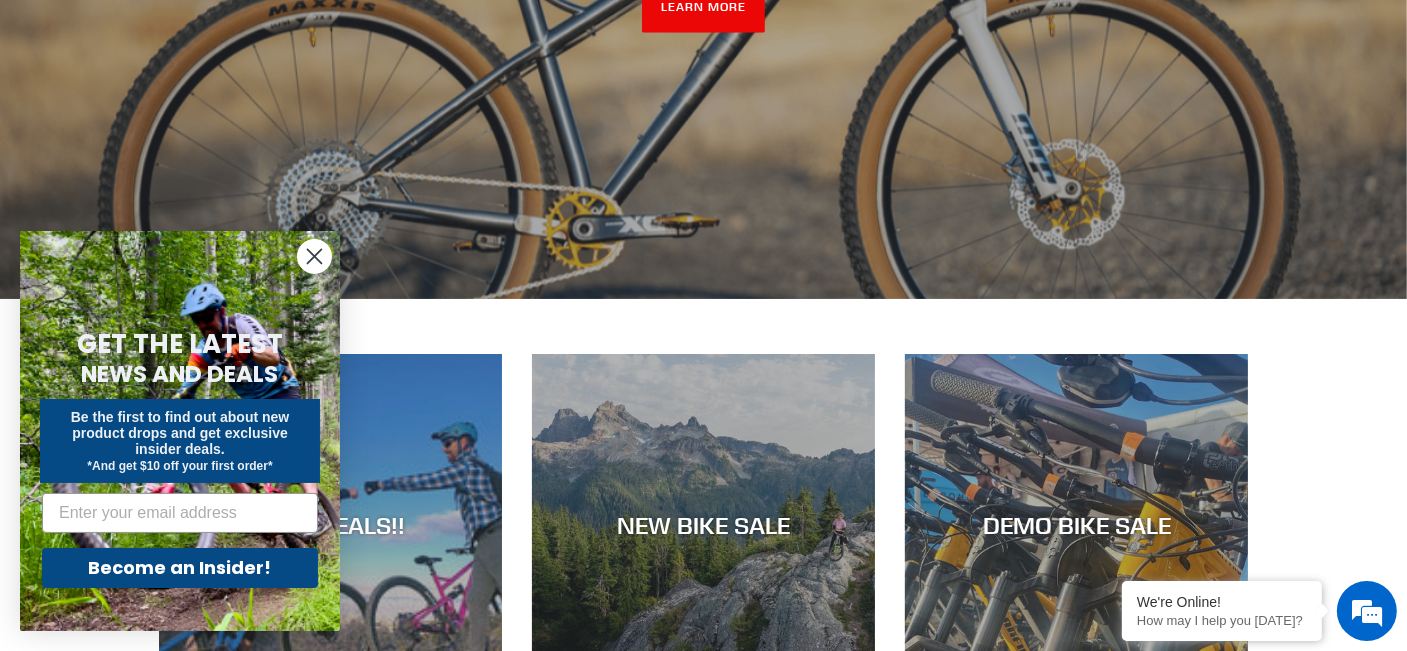 scroll, scrollTop: 700, scrollLeft: 0, axis: vertical 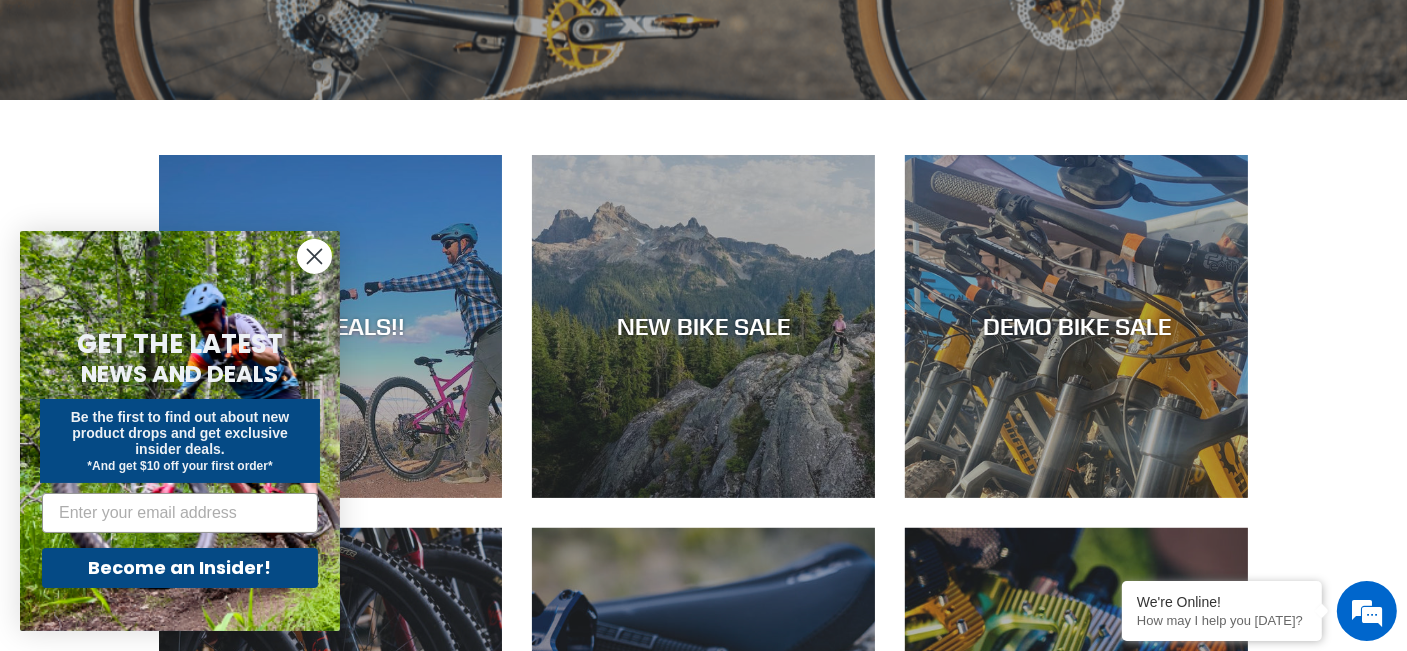 click 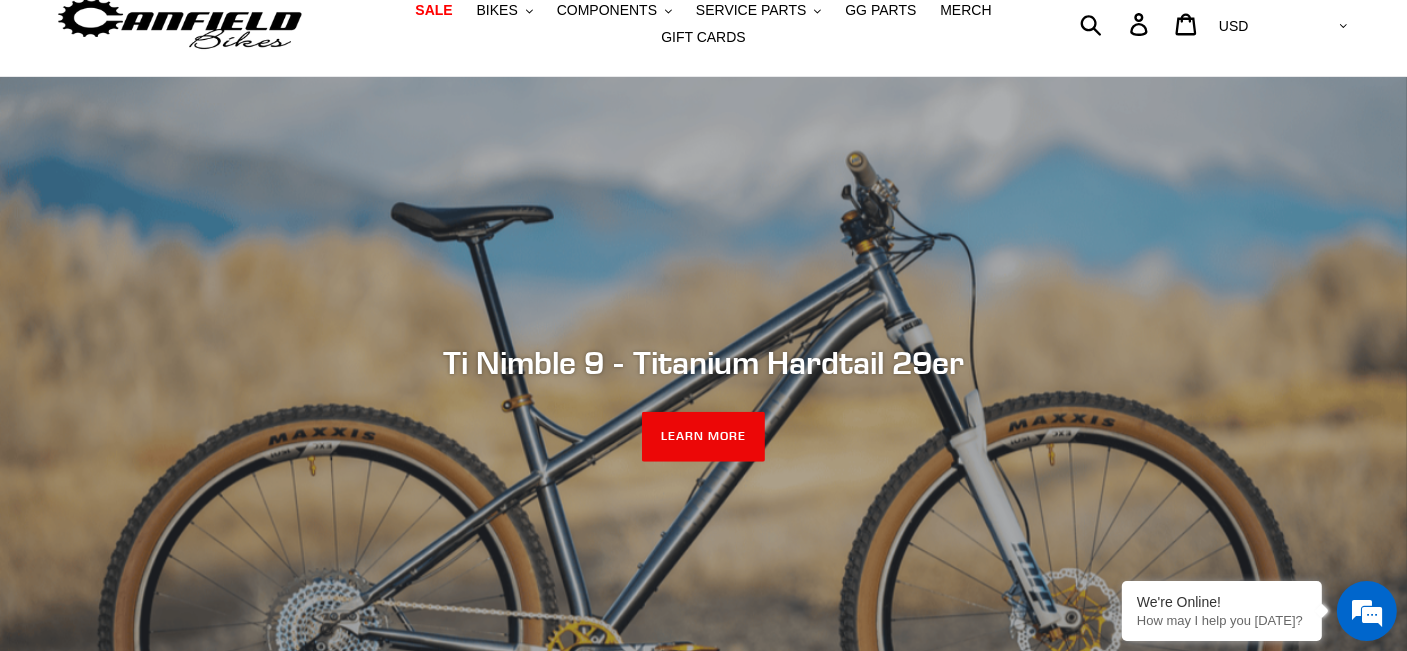 scroll, scrollTop: 0, scrollLeft: 0, axis: both 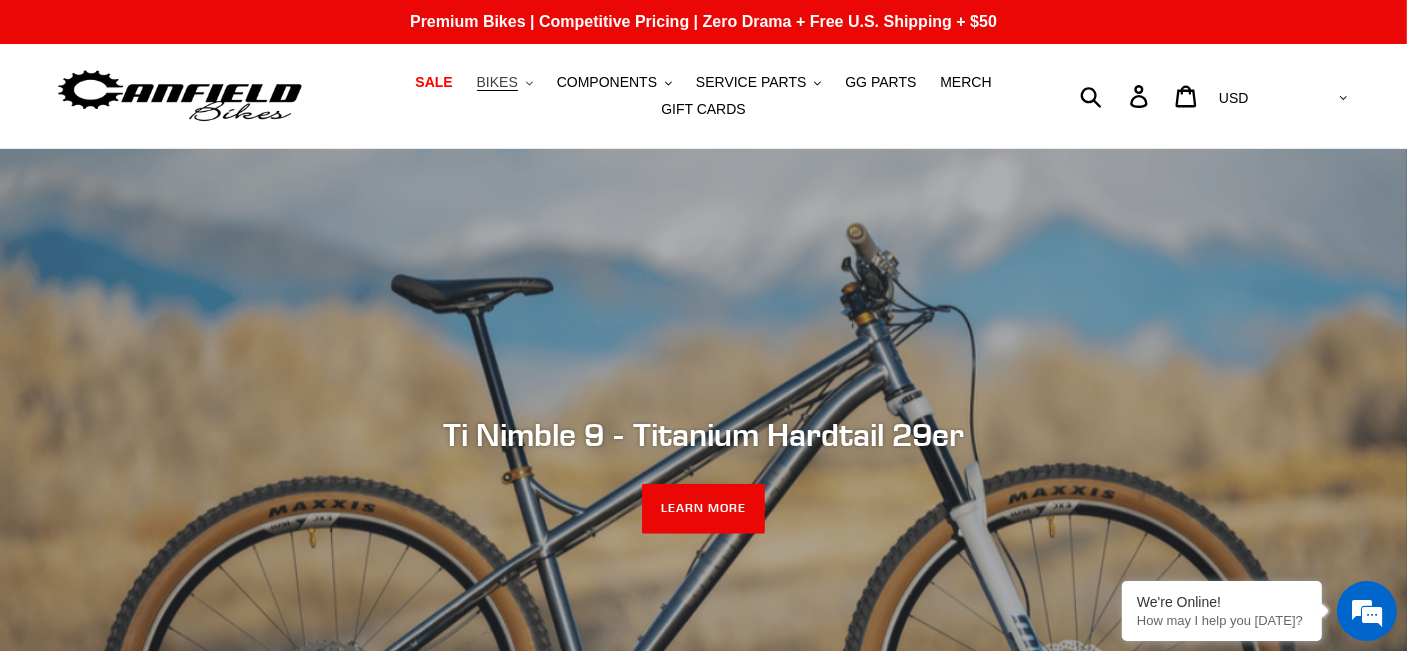 click on "BIKES" at bounding box center [497, 82] 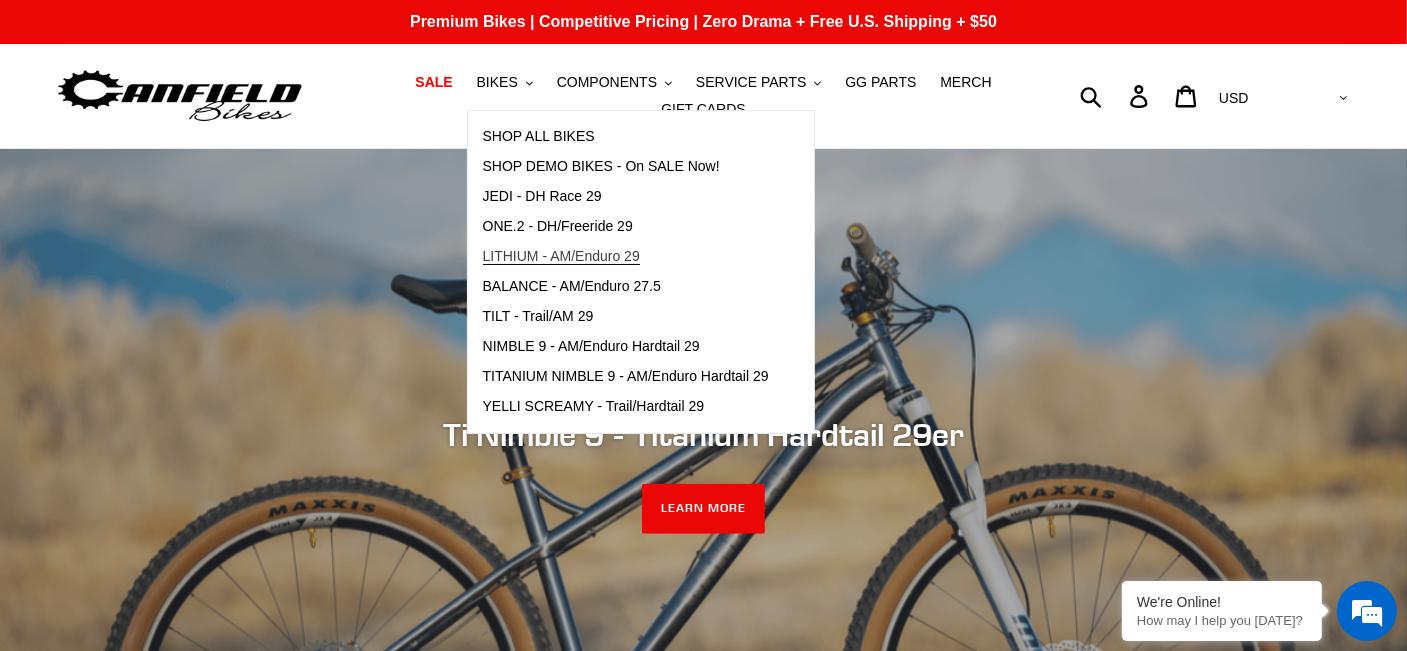 click on "LITHIUM - AM/Enduro 29" at bounding box center (561, 256) 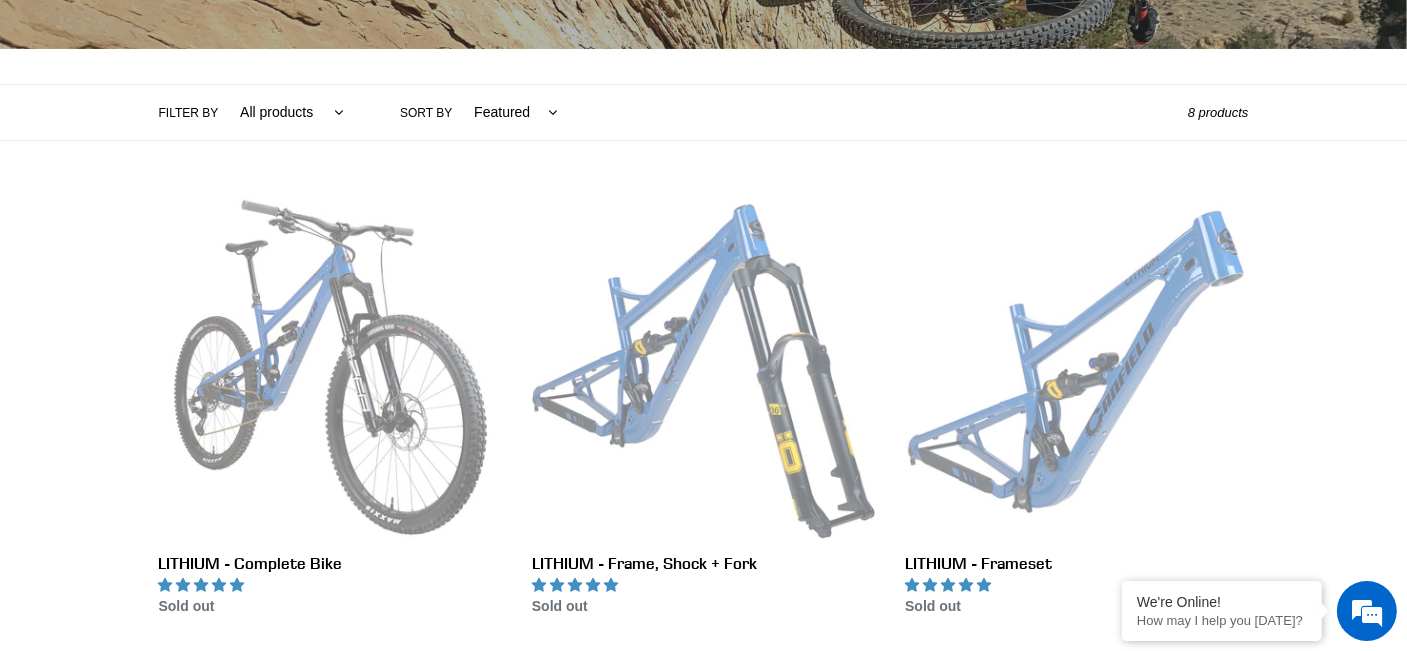scroll, scrollTop: 0, scrollLeft: 0, axis: both 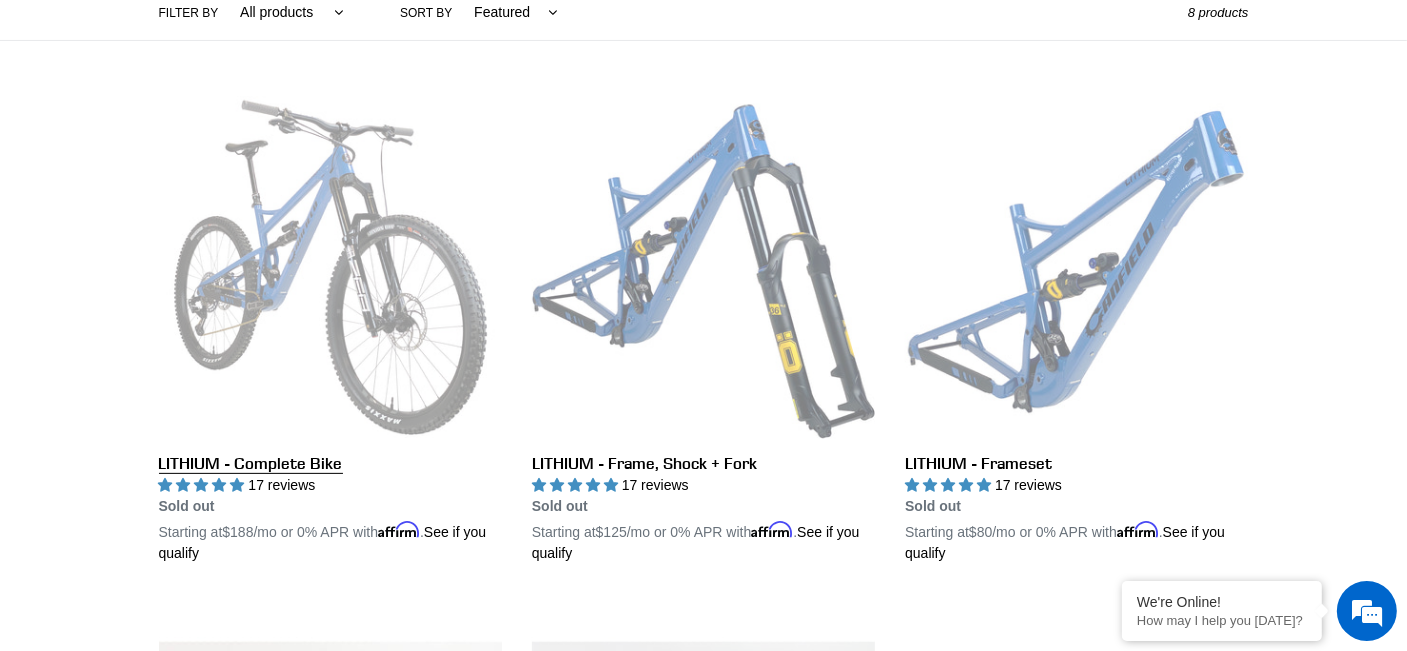 click on "LITHIUM - Complete Bike" at bounding box center [330, 330] 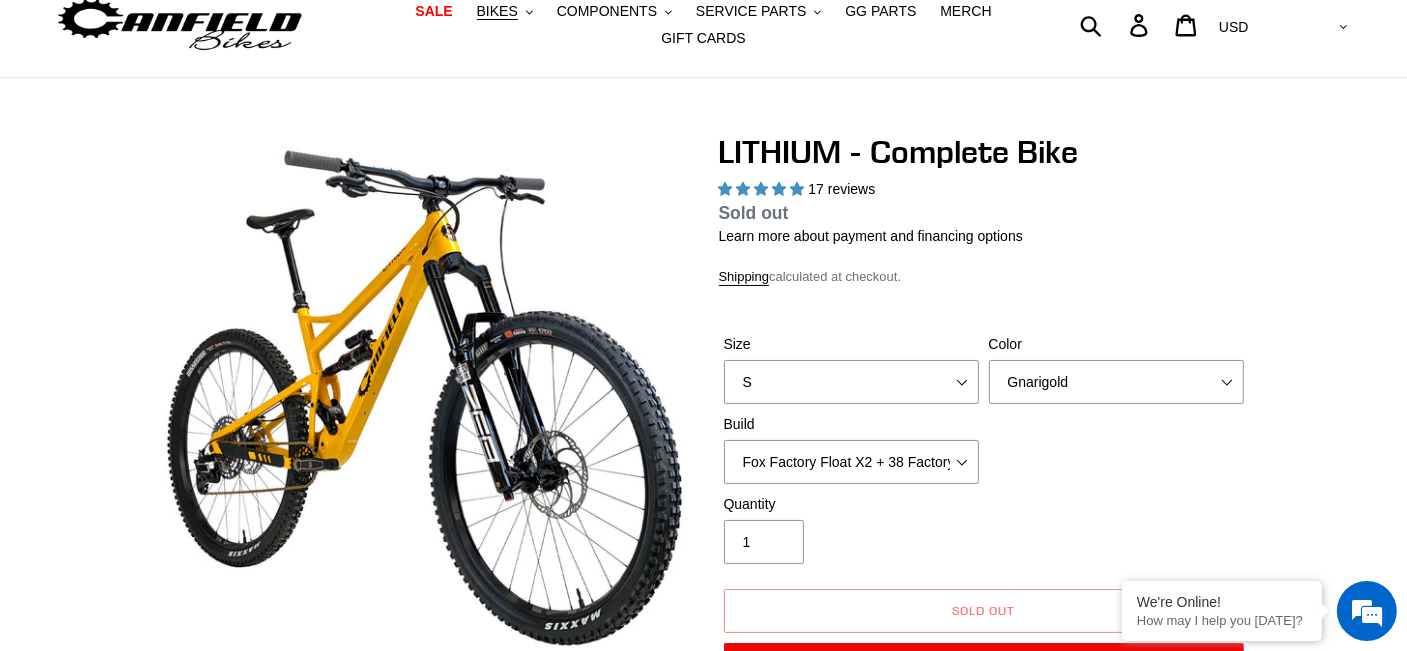 scroll, scrollTop: 300, scrollLeft: 0, axis: vertical 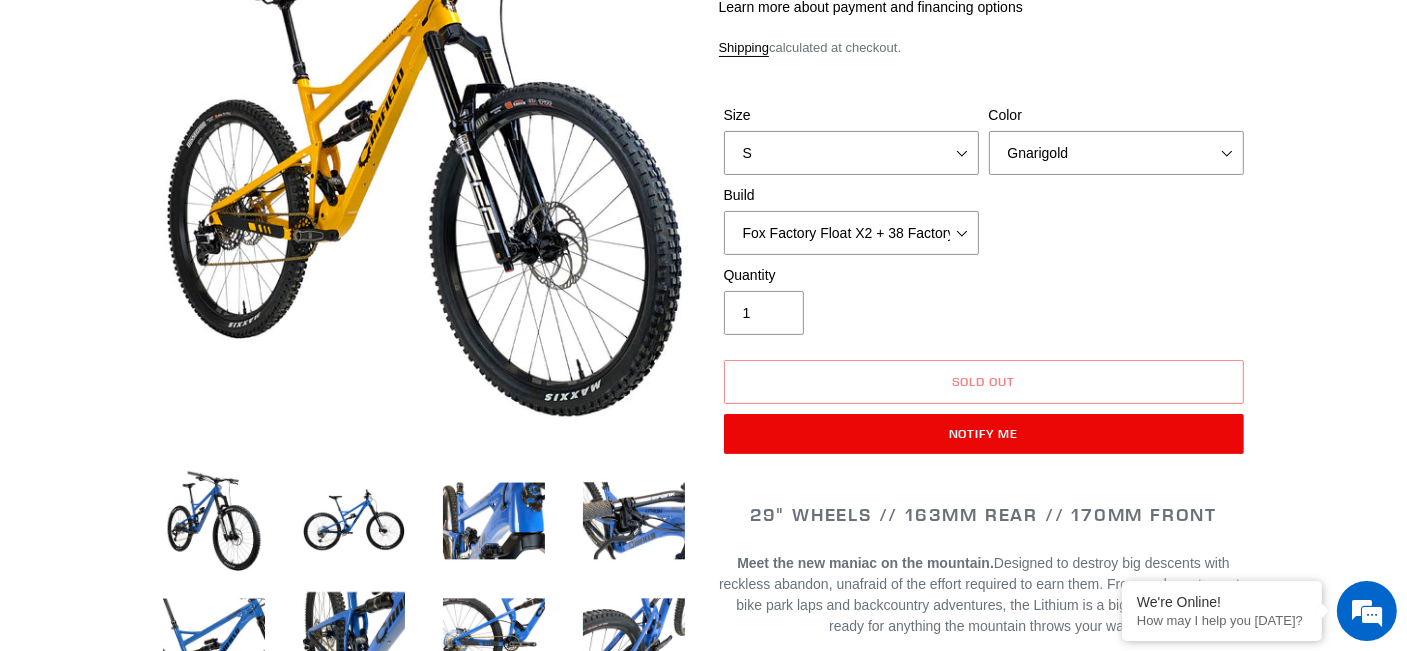 select on "highest-rating" 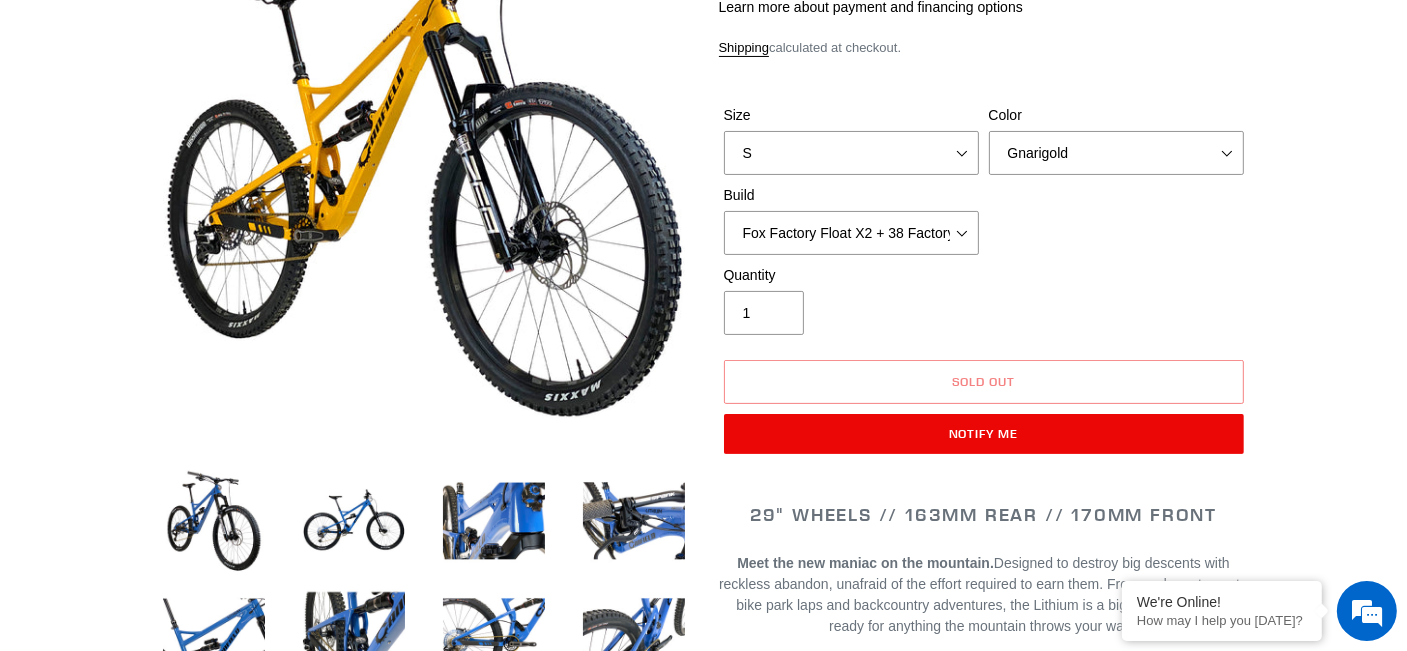 scroll, scrollTop: 0, scrollLeft: 0, axis: both 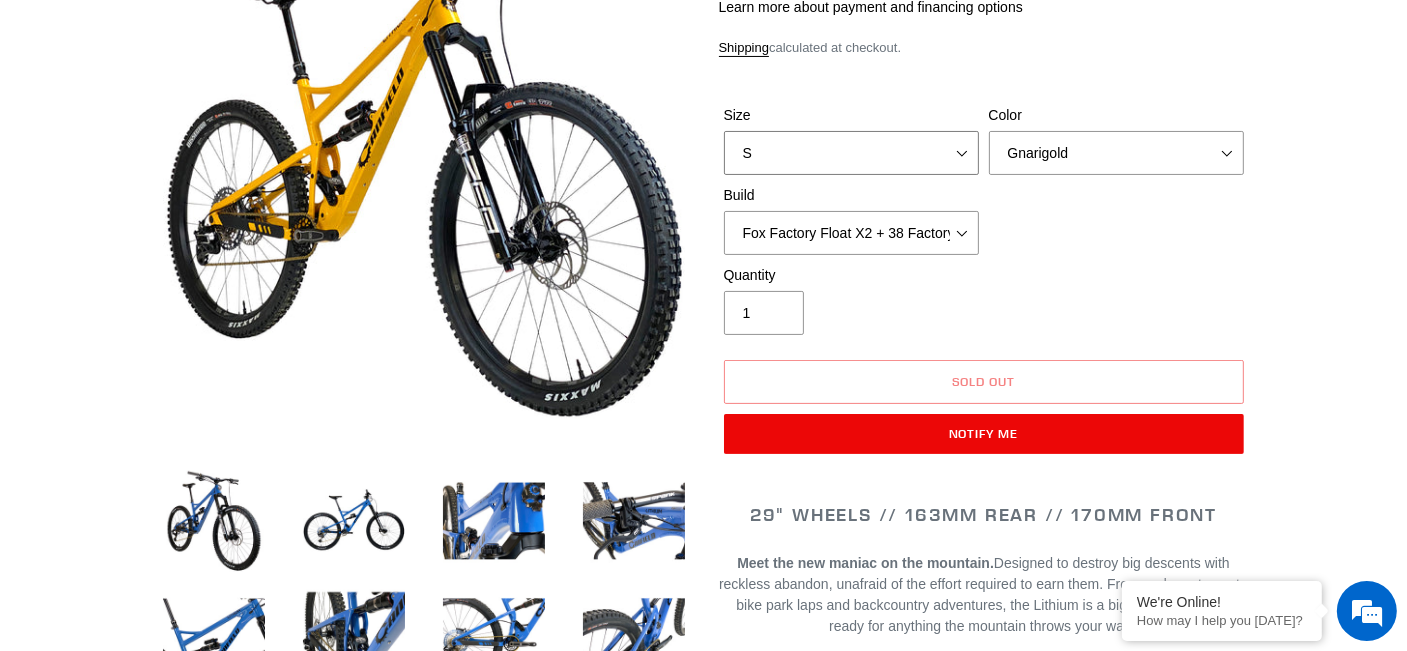 click on "S
M
L
XL" at bounding box center [851, 153] 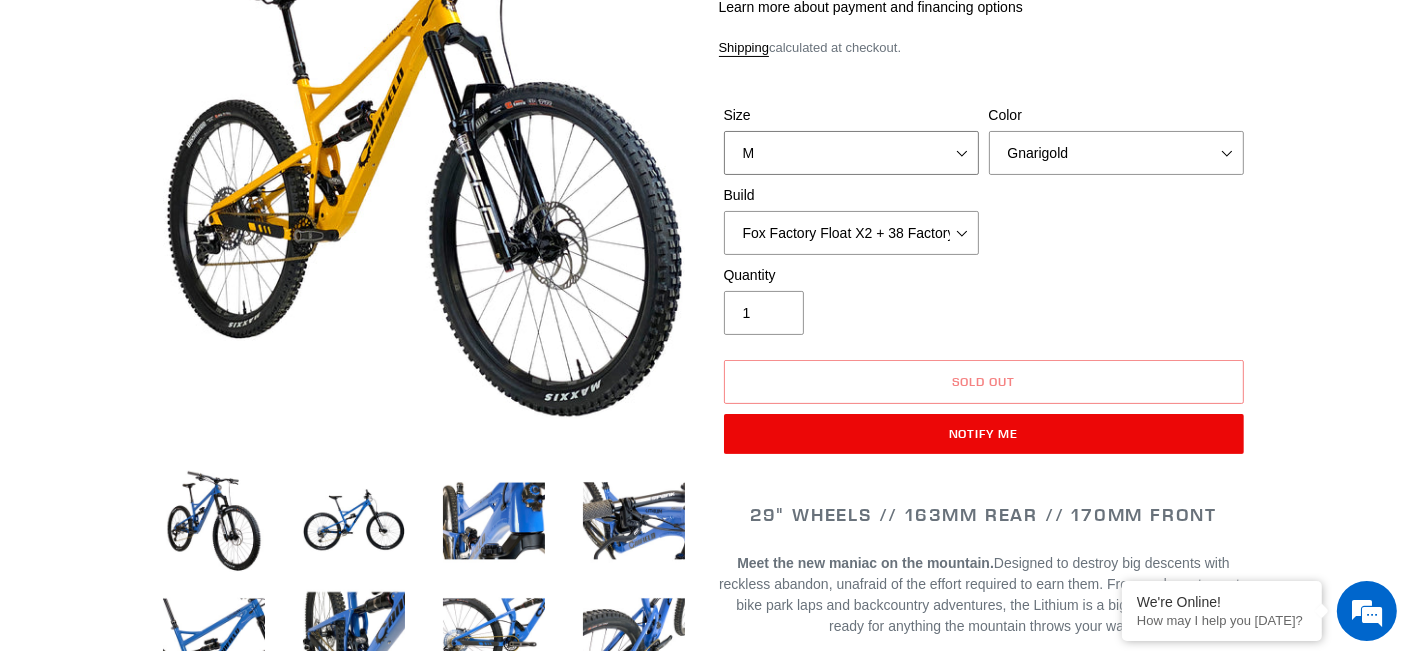 click on "S
M
L
XL" at bounding box center (851, 153) 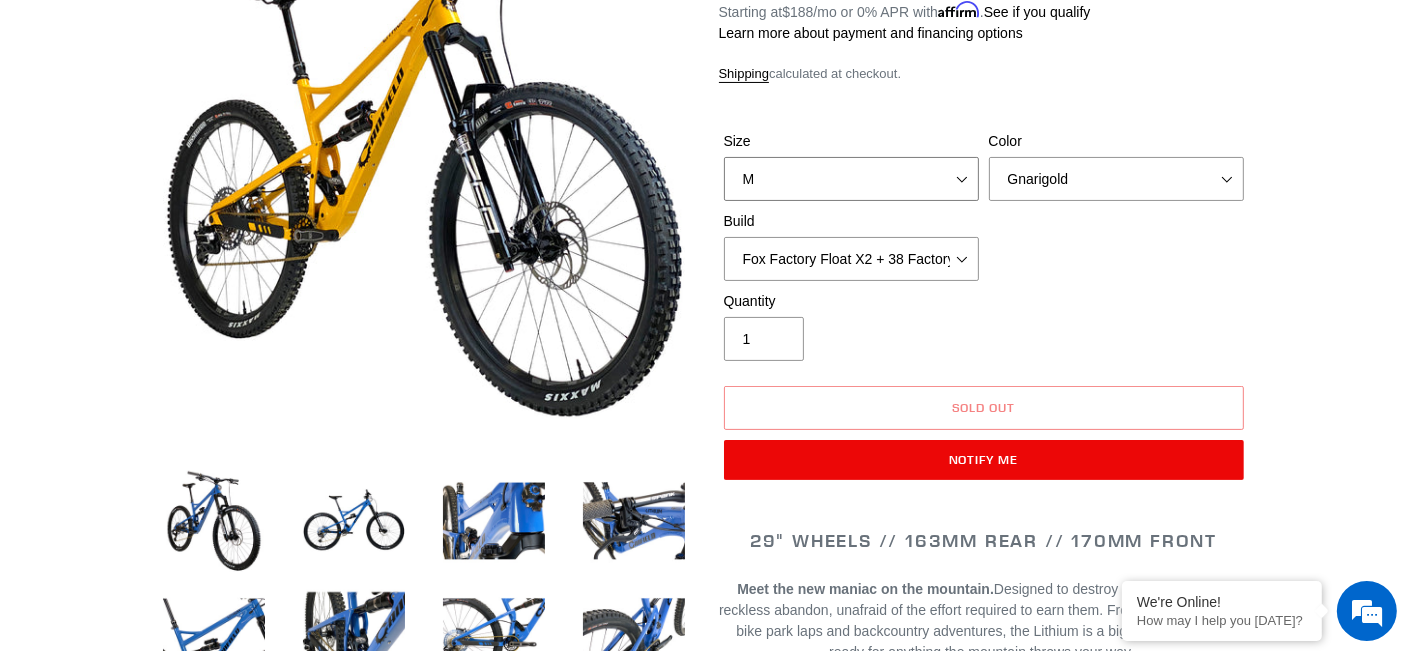 click on "S
M
L
XL" at bounding box center [851, 179] 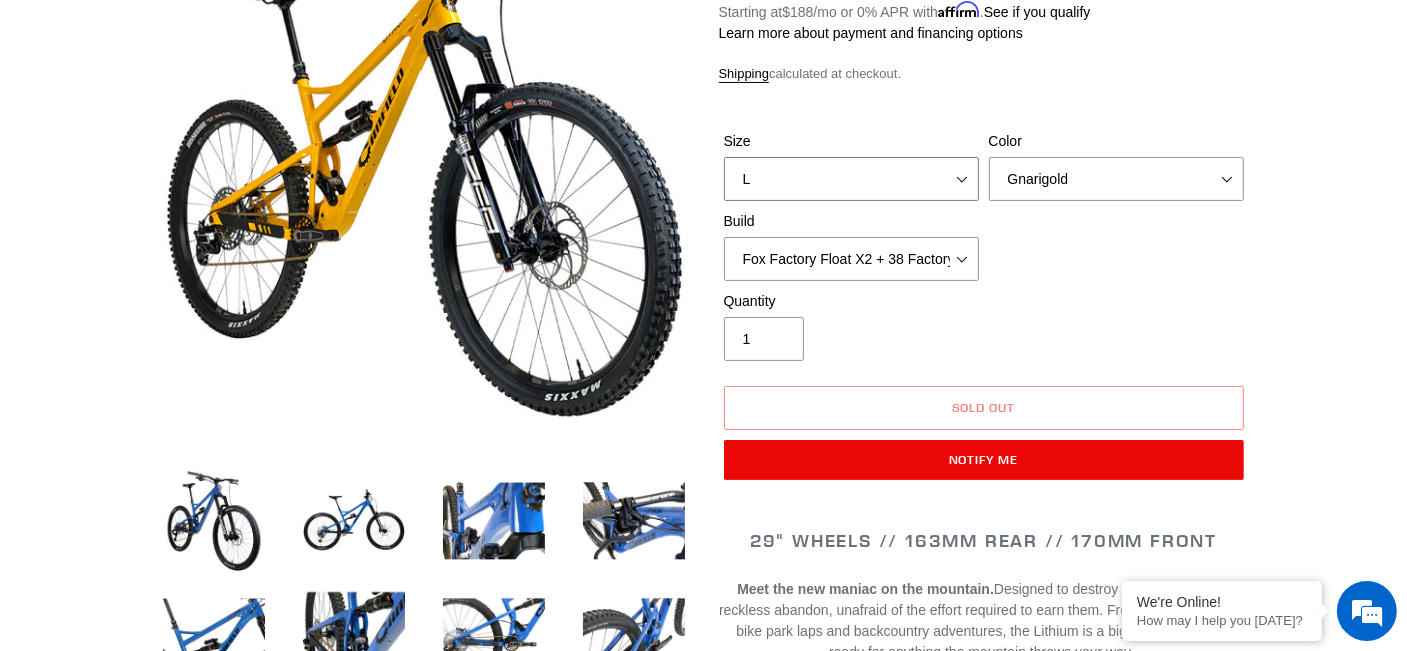 click on "S
M
L
XL" at bounding box center [851, 179] 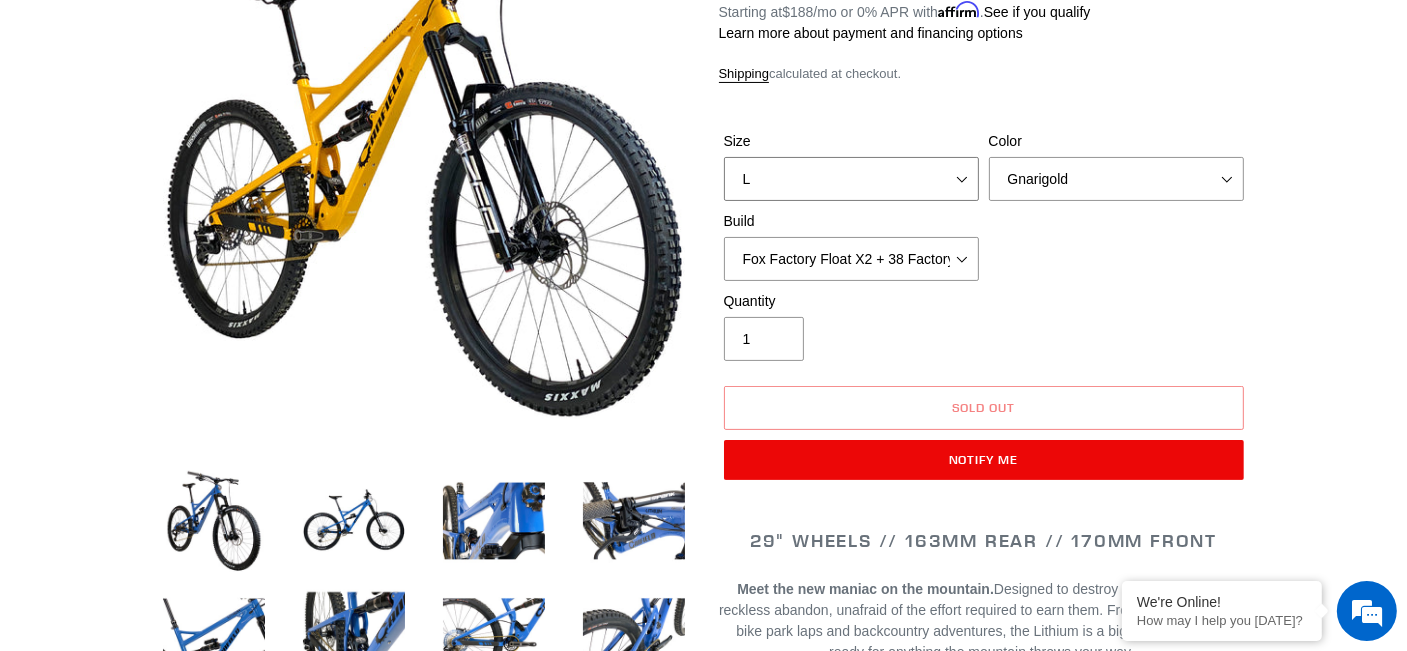 click on "S
M
L
XL" at bounding box center [851, 179] 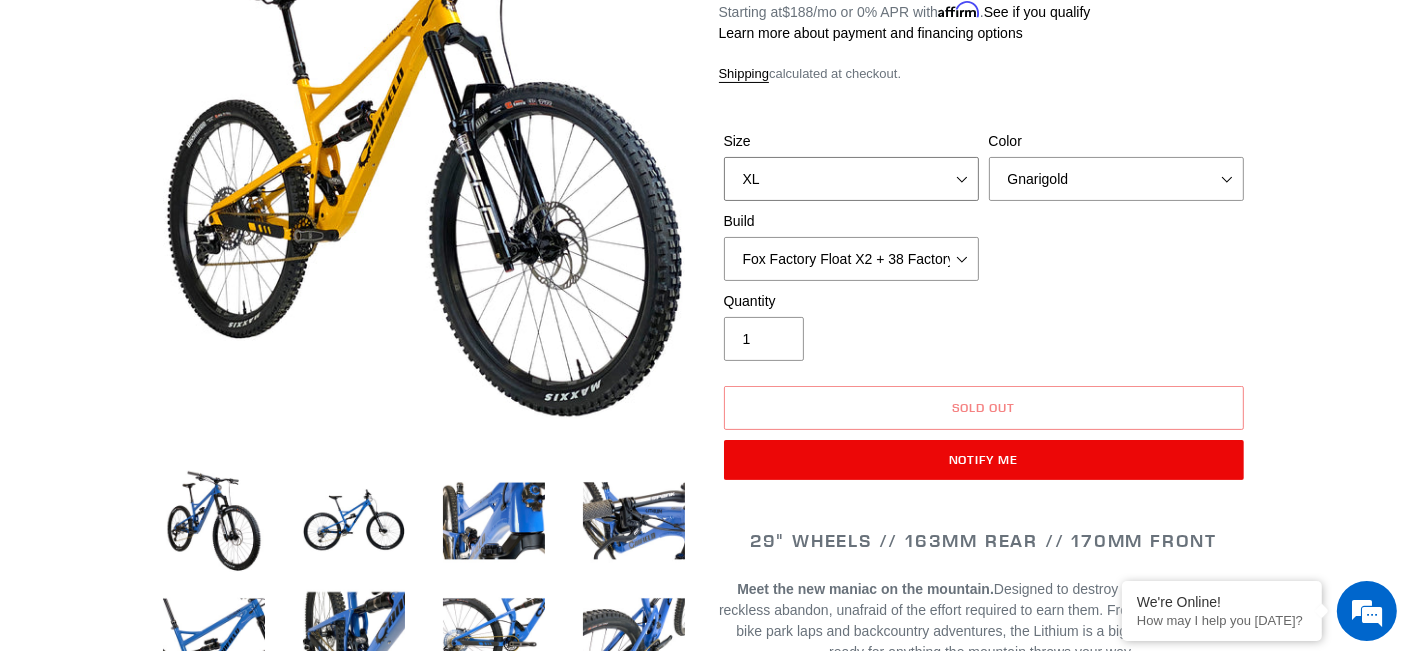 click on "S
M
L
XL" at bounding box center (851, 179) 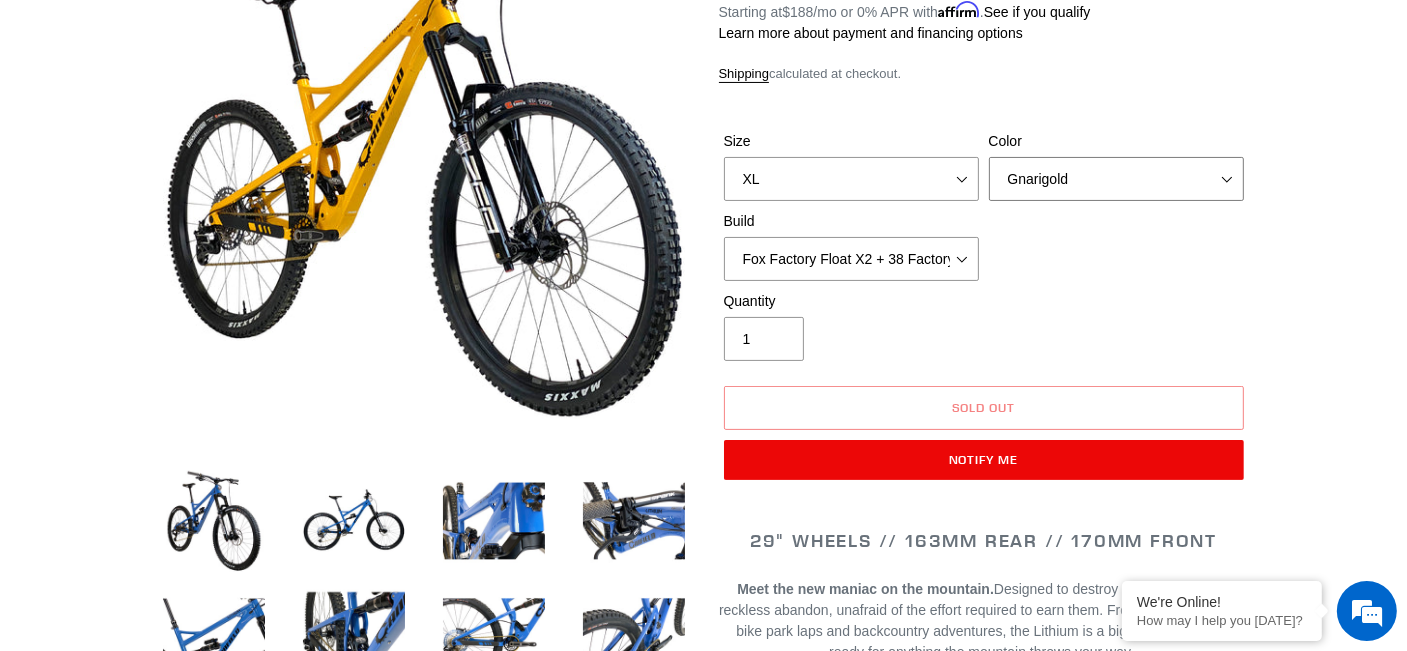 click on "Gnarigold
Blue Velvet
Stealth Black" at bounding box center [1116, 179] 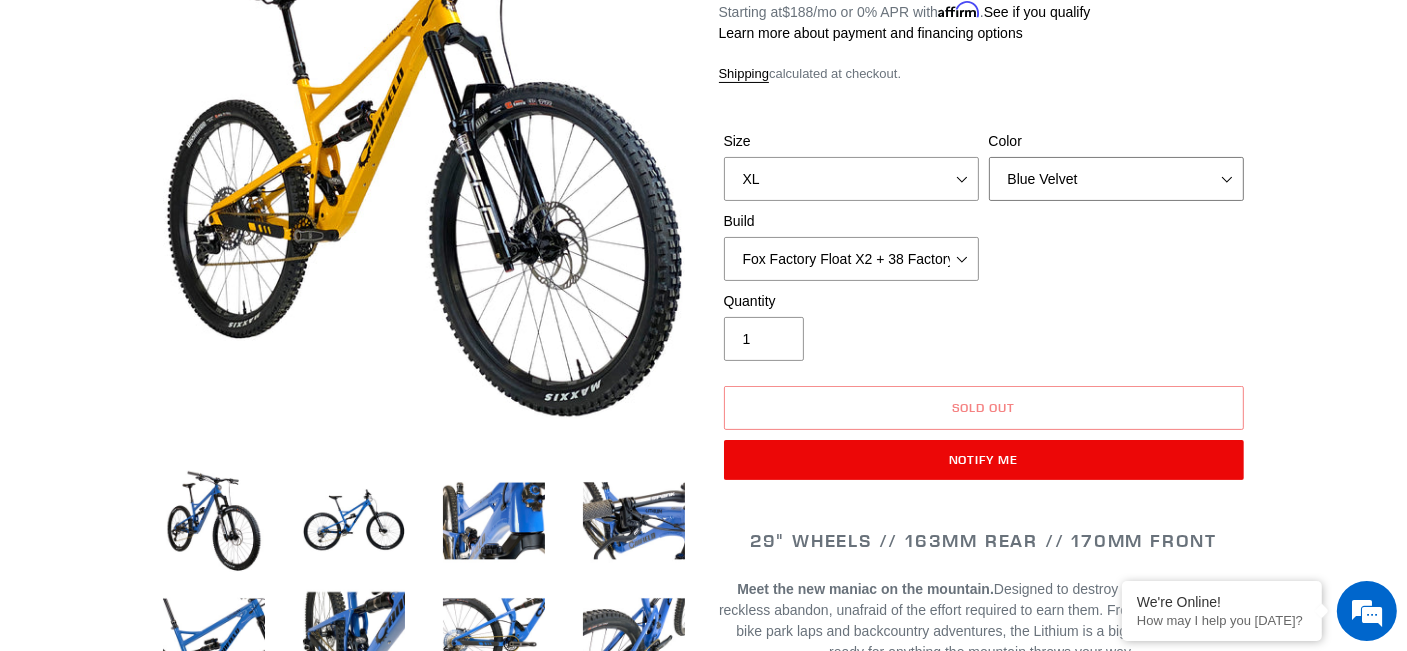 click on "Gnarigold
Blue Velvet
Stealth Black" at bounding box center (1116, 179) 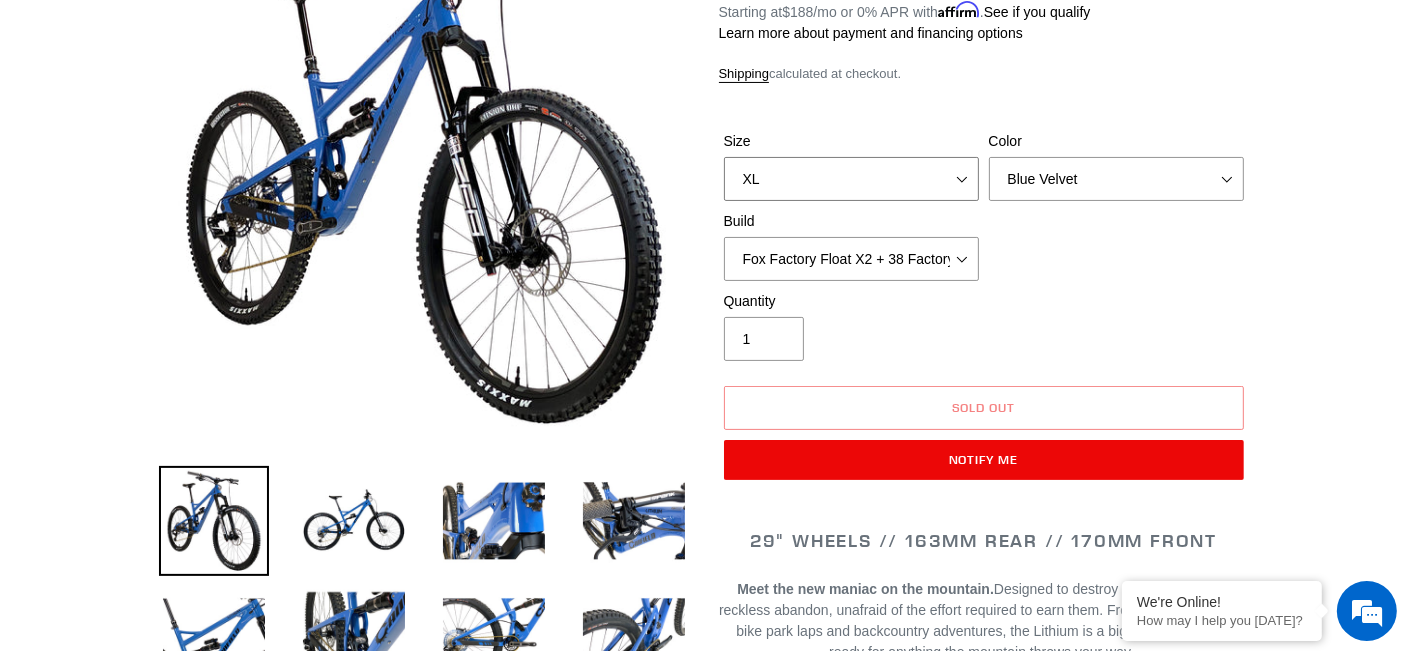 click on "S
M
L
XL" at bounding box center [851, 179] 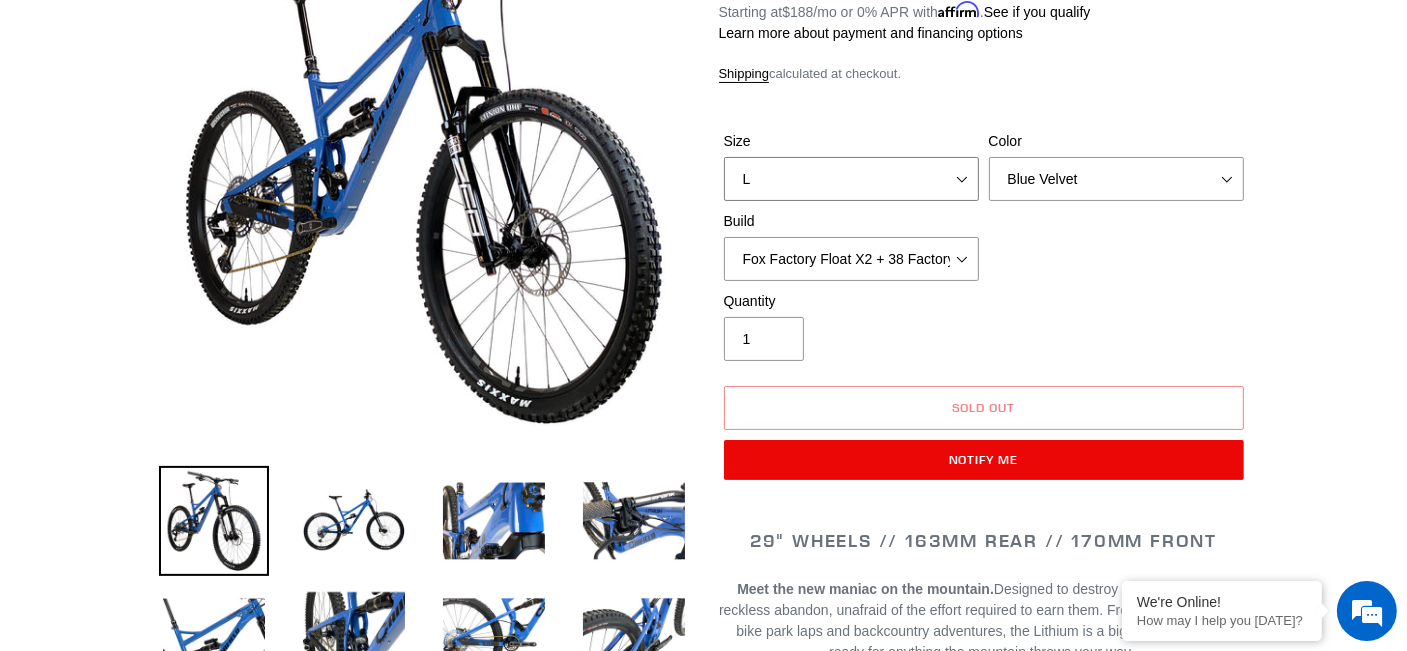 click on "S
M
L
XL" at bounding box center (851, 179) 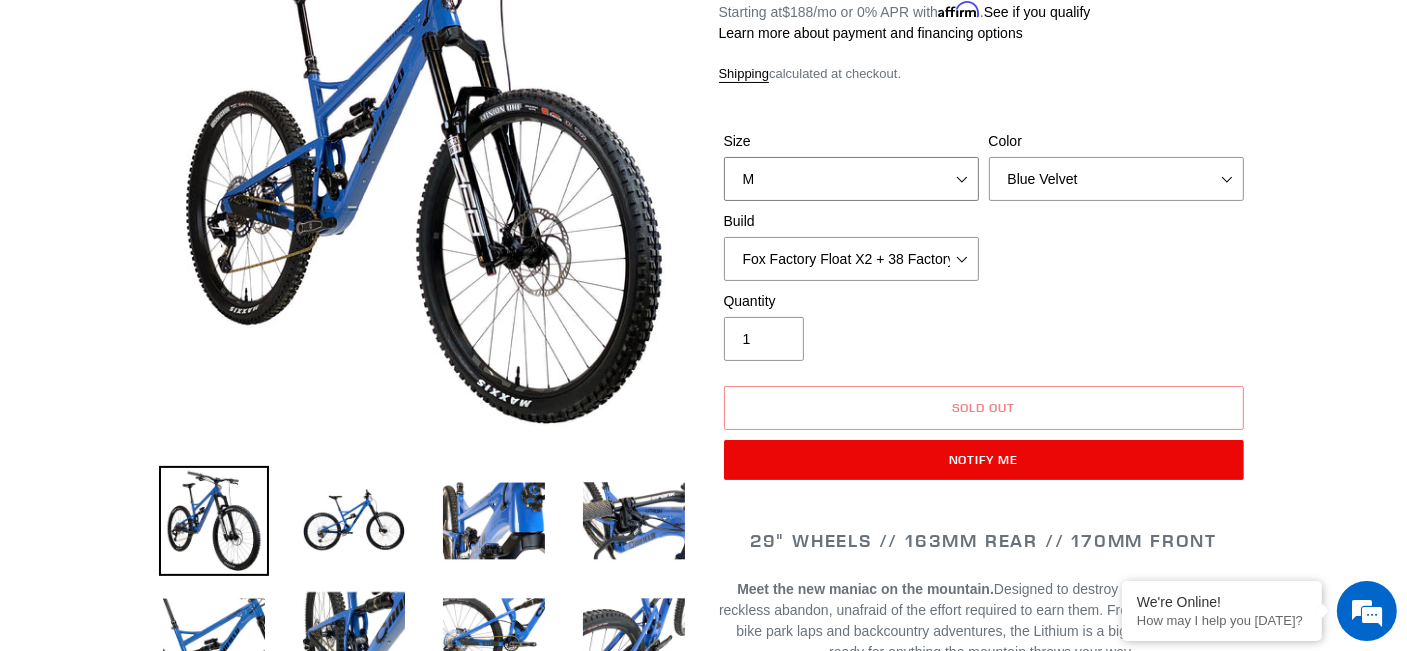 click on "S
M
L
XL" at bounding box center (851, 179) 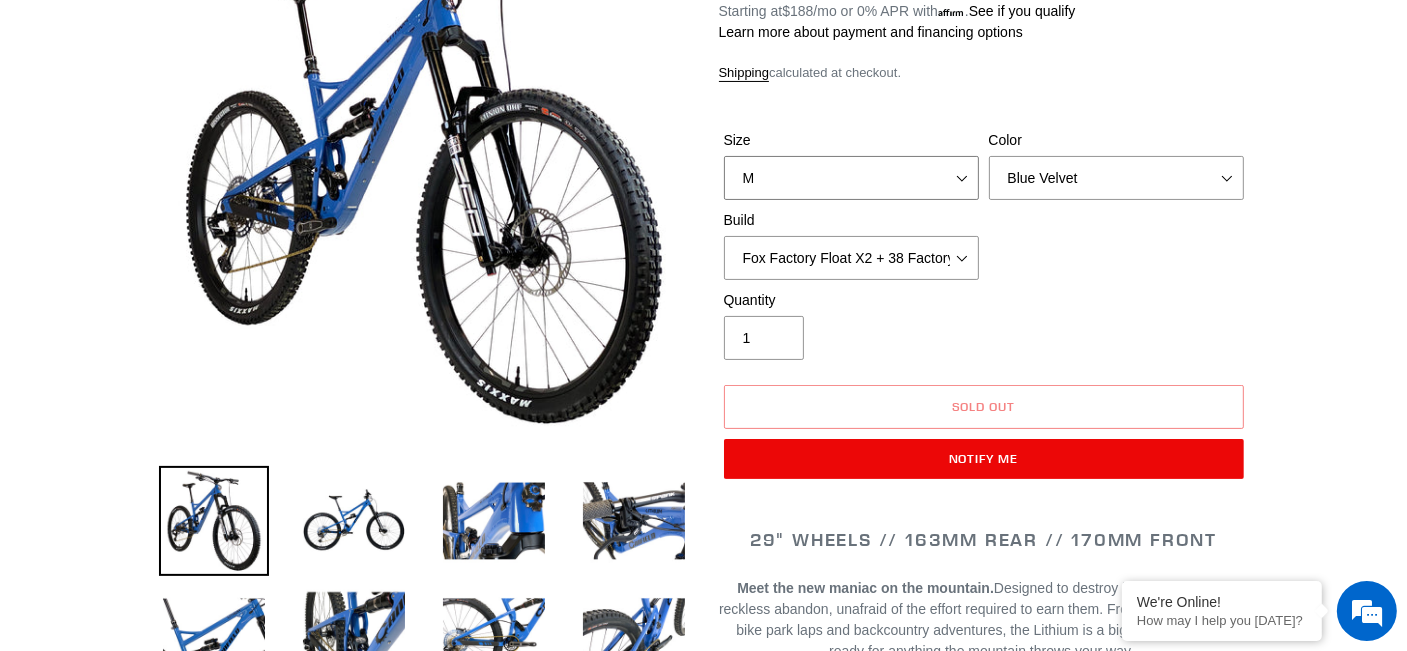 scroll, scrollTop: 0, scrollLeft: 0, axis: both 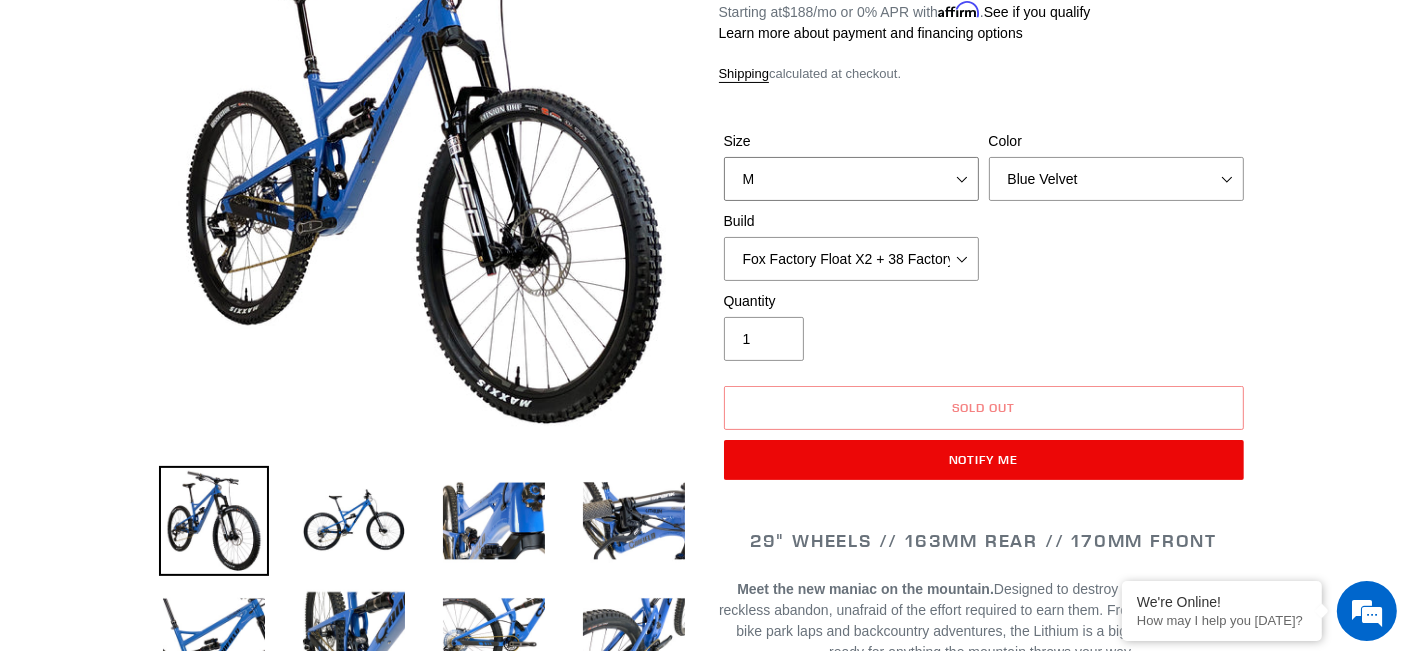 select on "S" 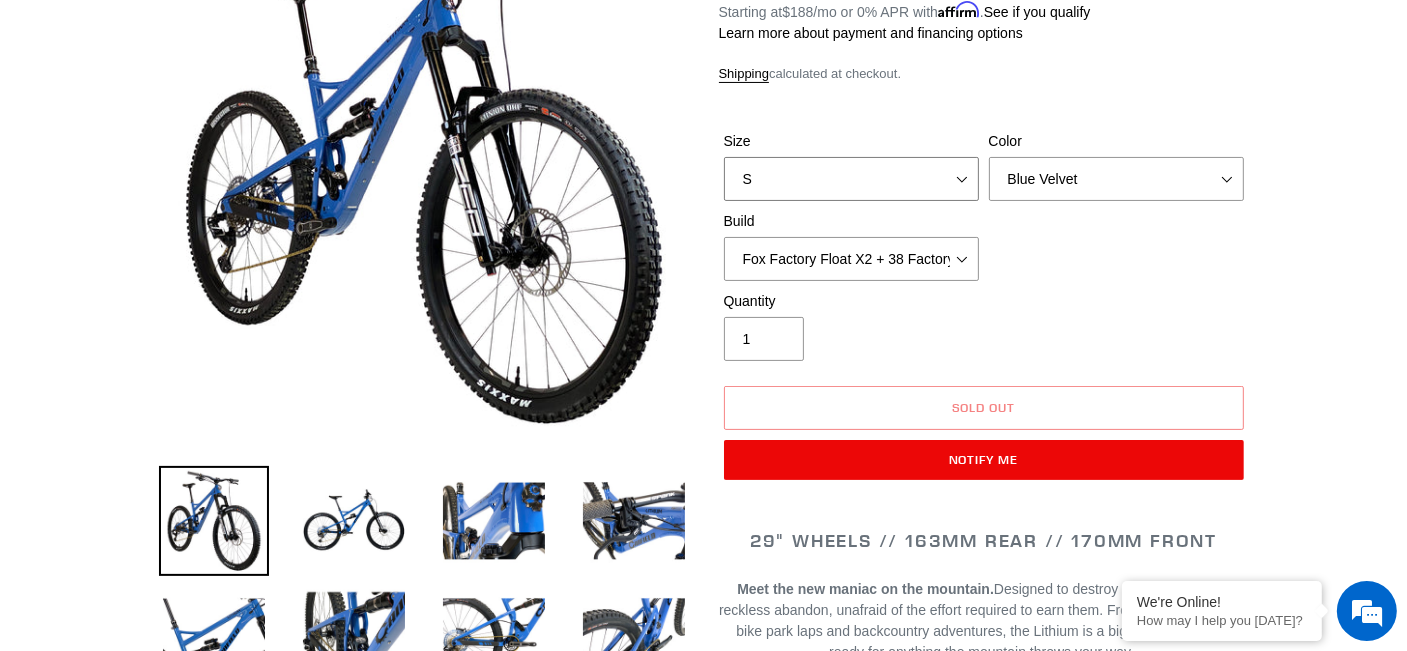 click on "S
M
L
XL" at bounding box center [851, 179] 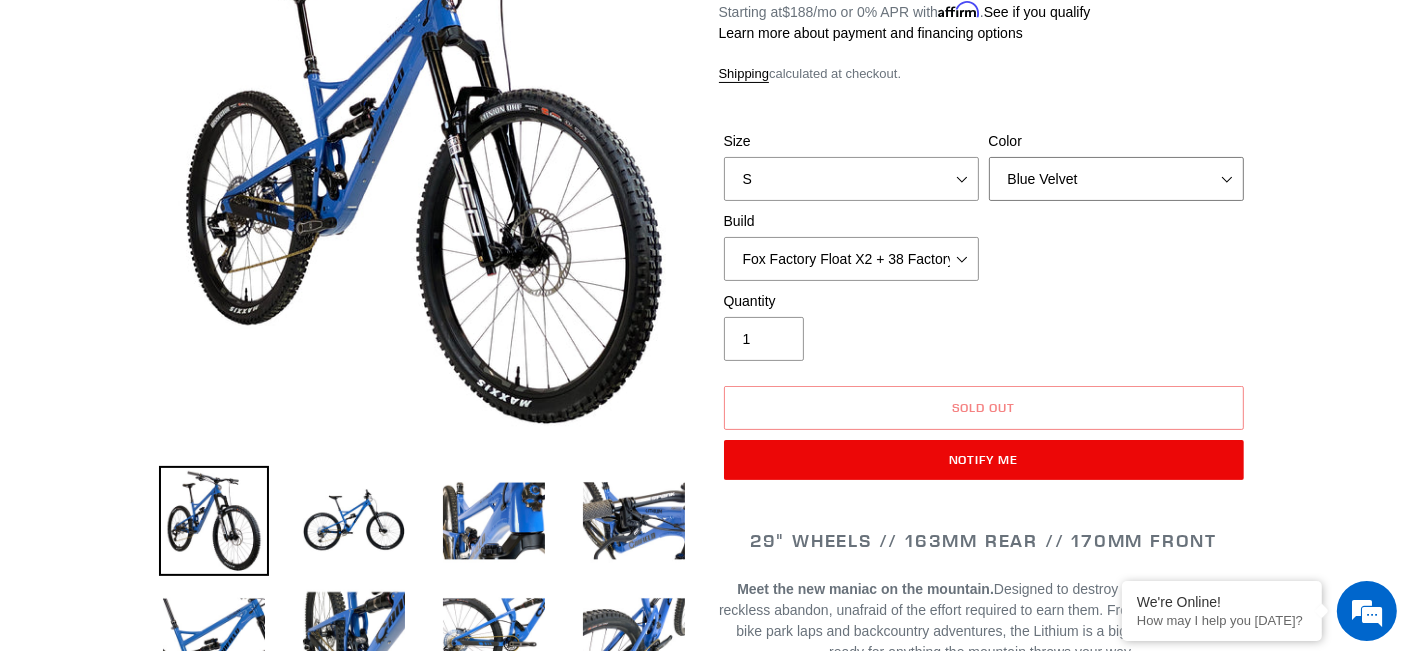 click on "Gnarigold
Blue Velvet
Stealth Black" at bounding box center [1116, 179] 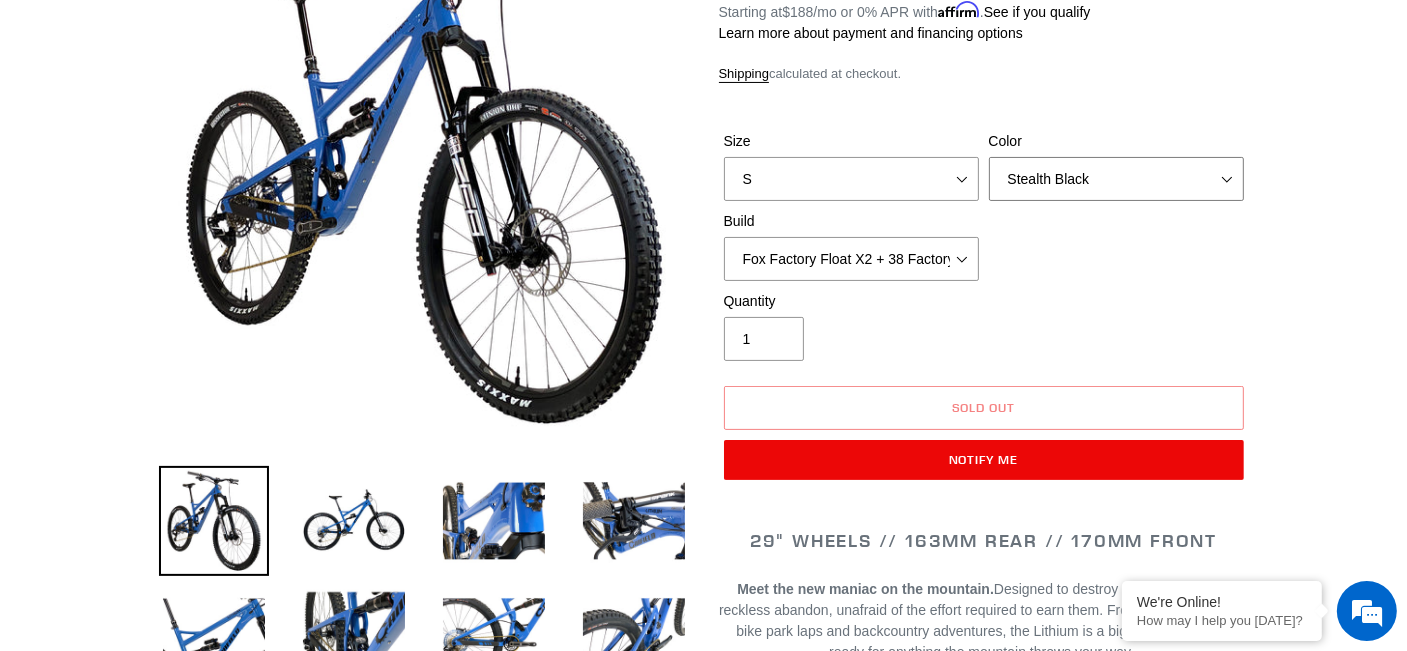 click on "Gnarigold
Blue Velvet
Stealth Black" at bounding box center (1116, 179) 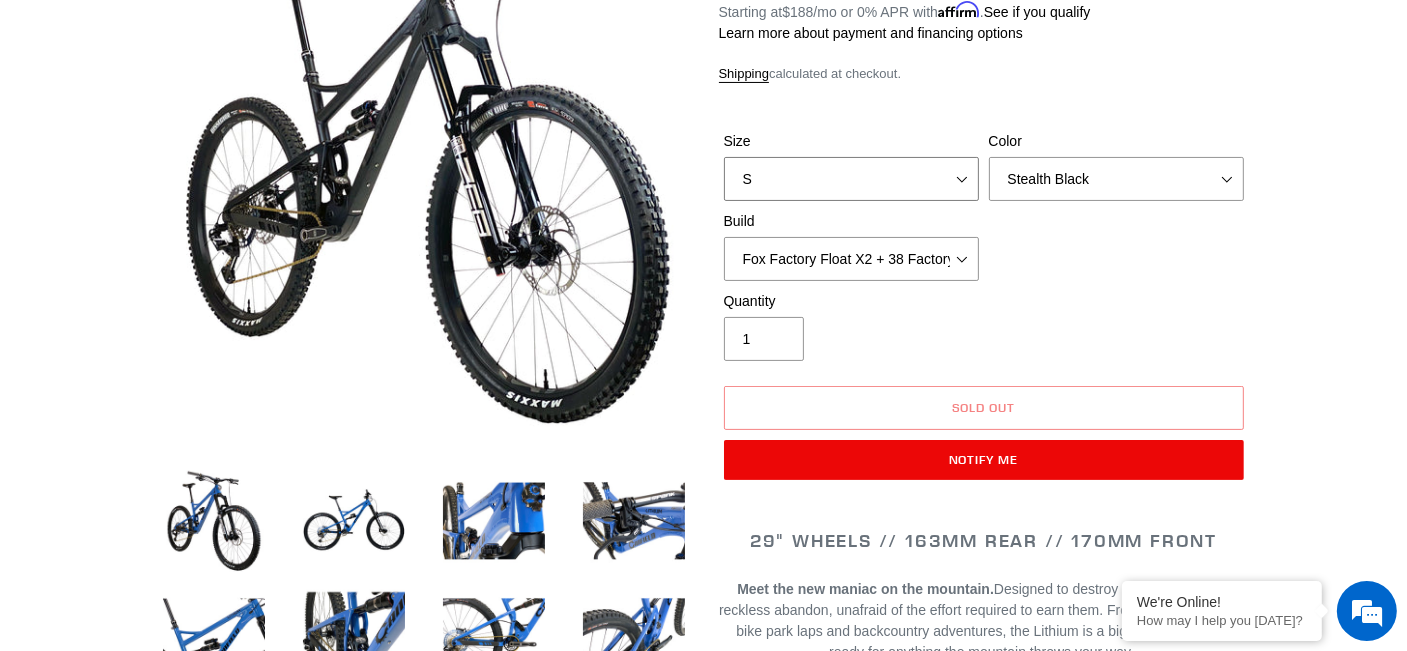 click on "S
M
L
XL" at bounding box center [851, 179] 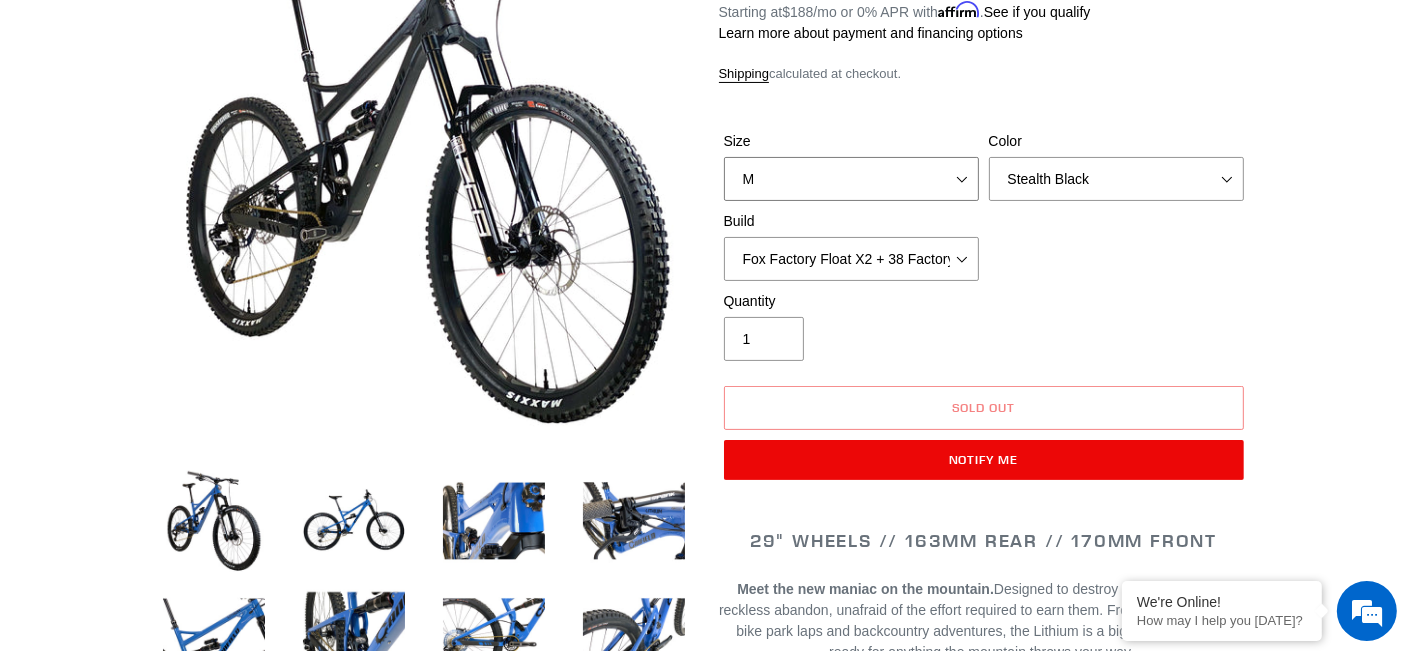 click on "S
M
L
XL" at bounding box center [851, 179] 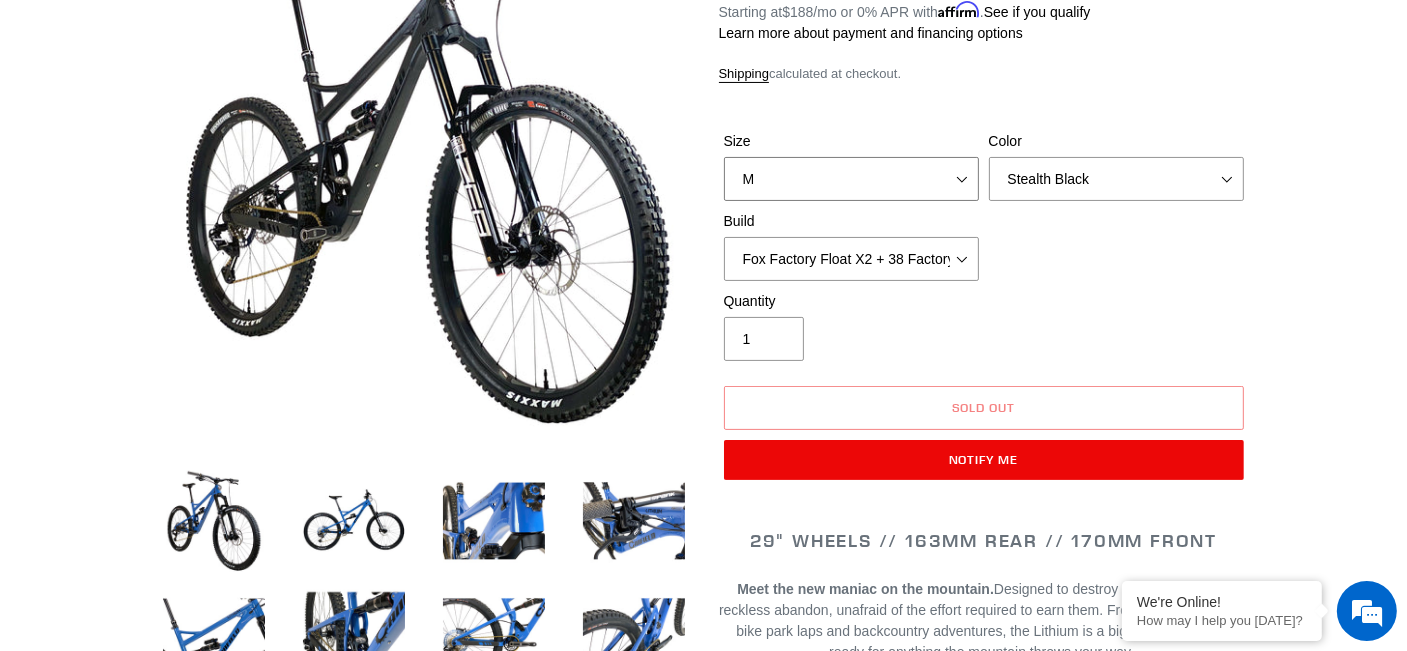 click on "S
M
L
XL" at bounding box center (851, 179) 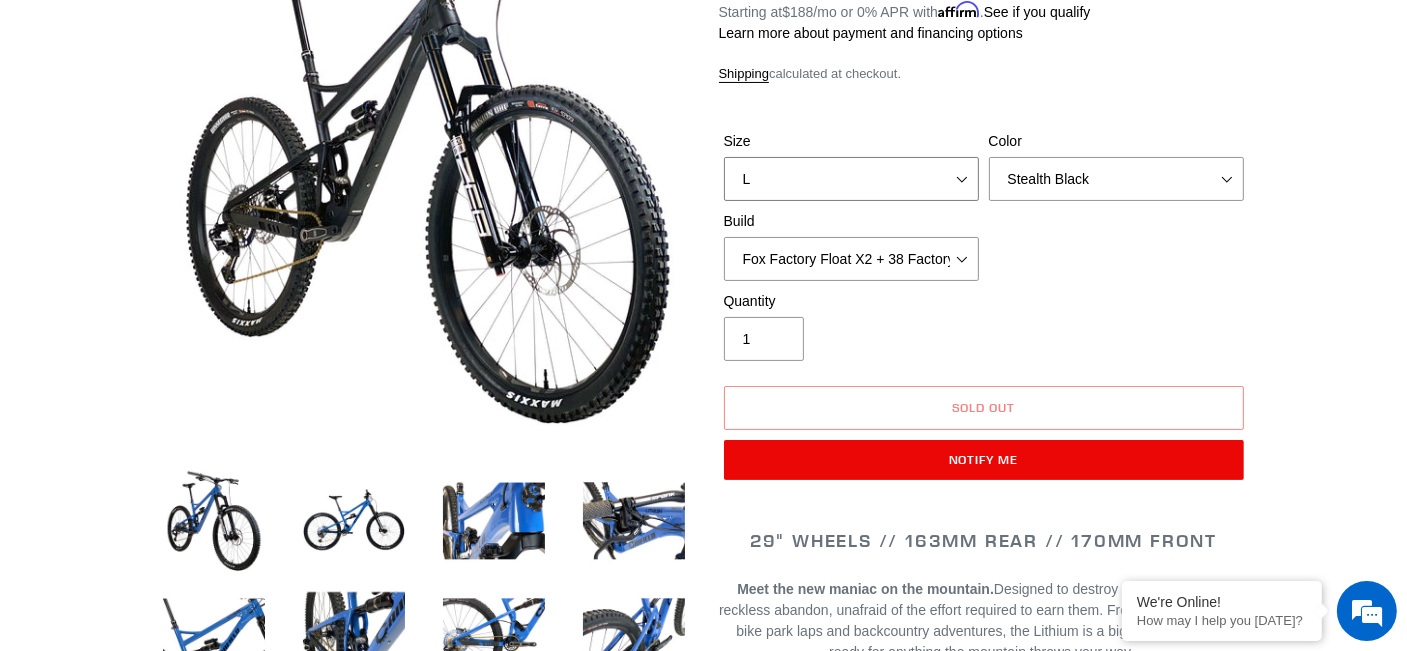 click on "S
M
L
XL" at bounding box center [851, 179] 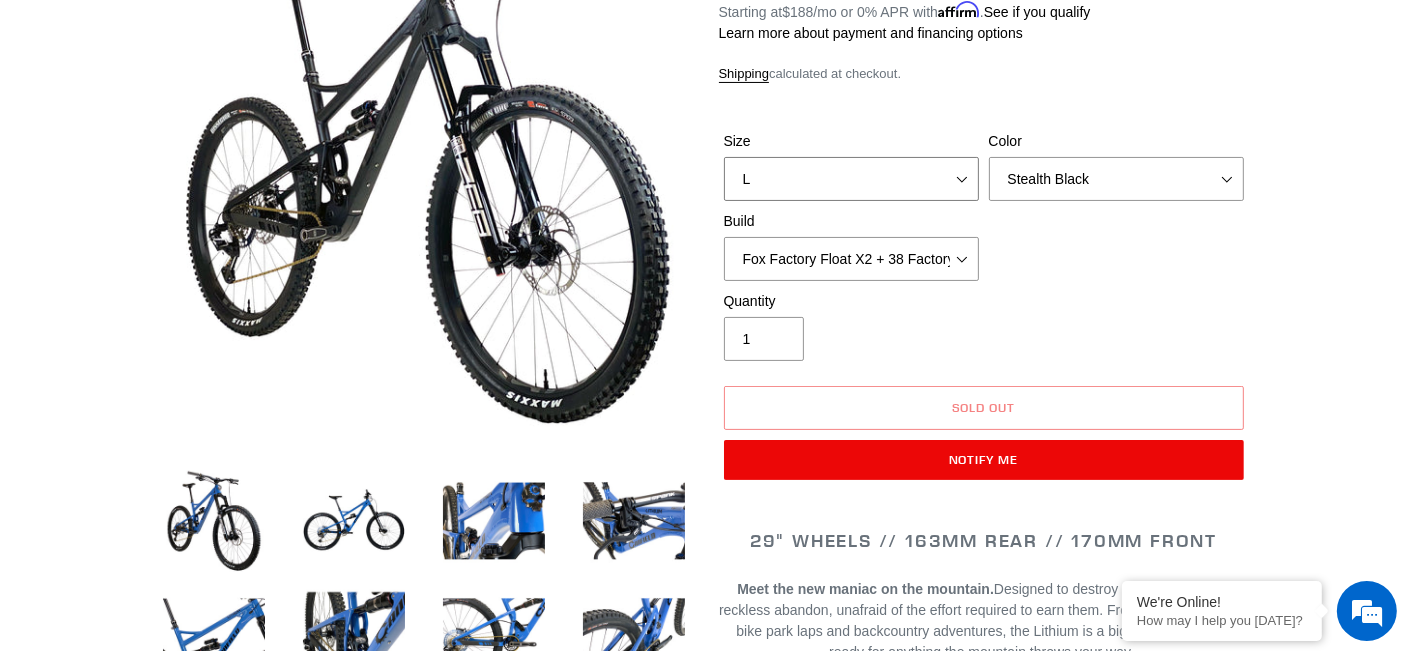 drag, startPoint x: 893, startPoint y: 176, endPoint x: 890, endPoint y: 187, distance: 11.401754 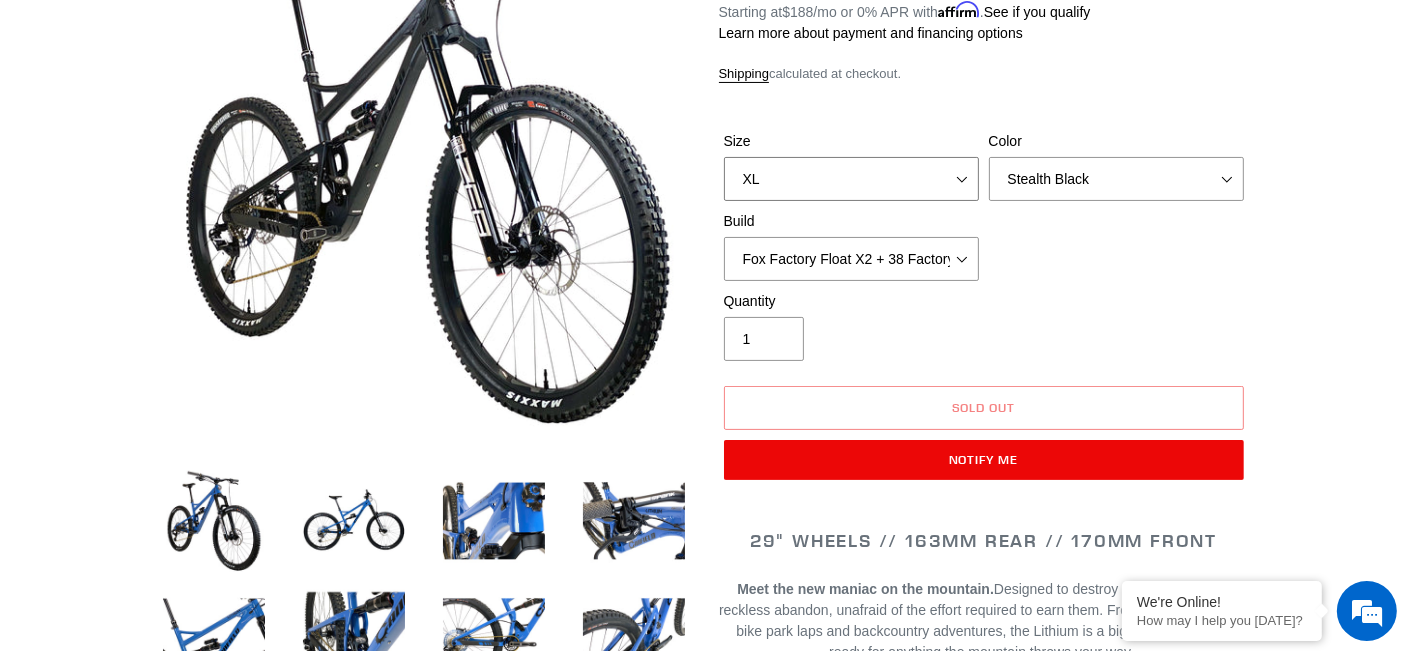 click on "S
M
L
XL" at bounding box center [851, 179] 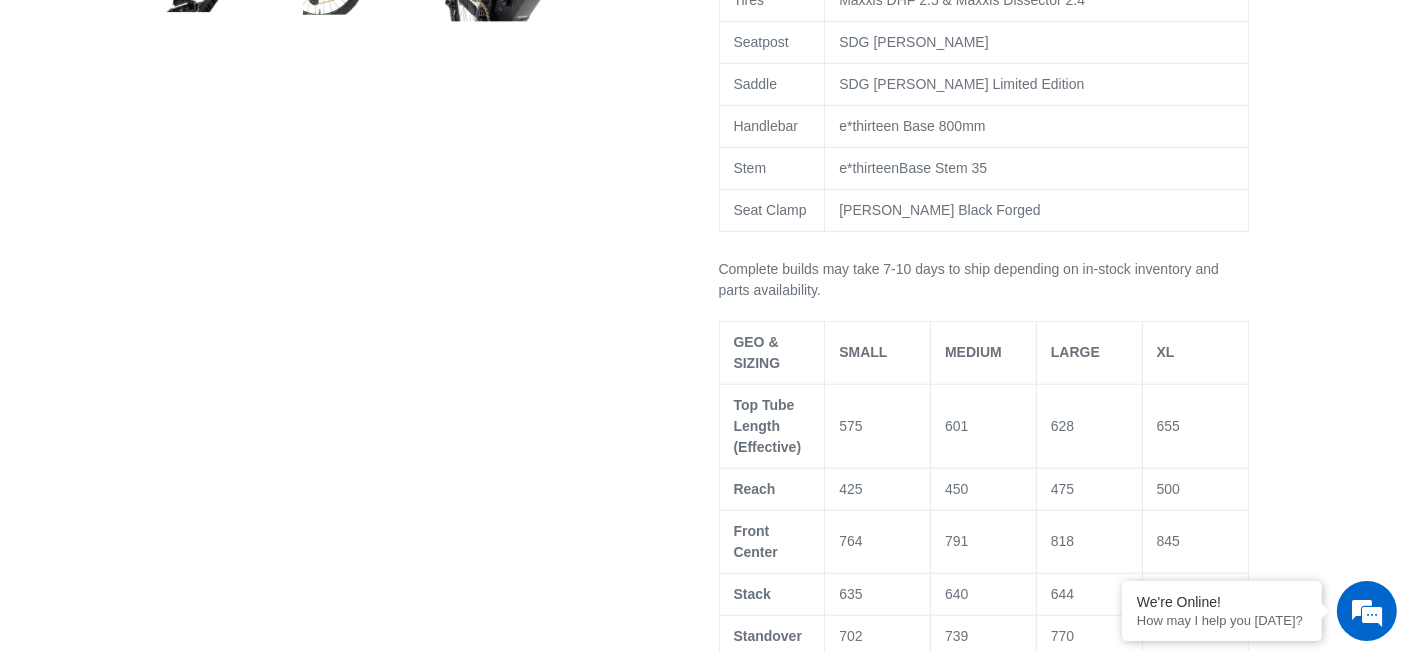scroll, scrollTop: 1400, scrollLeft: 0, axis: vertical 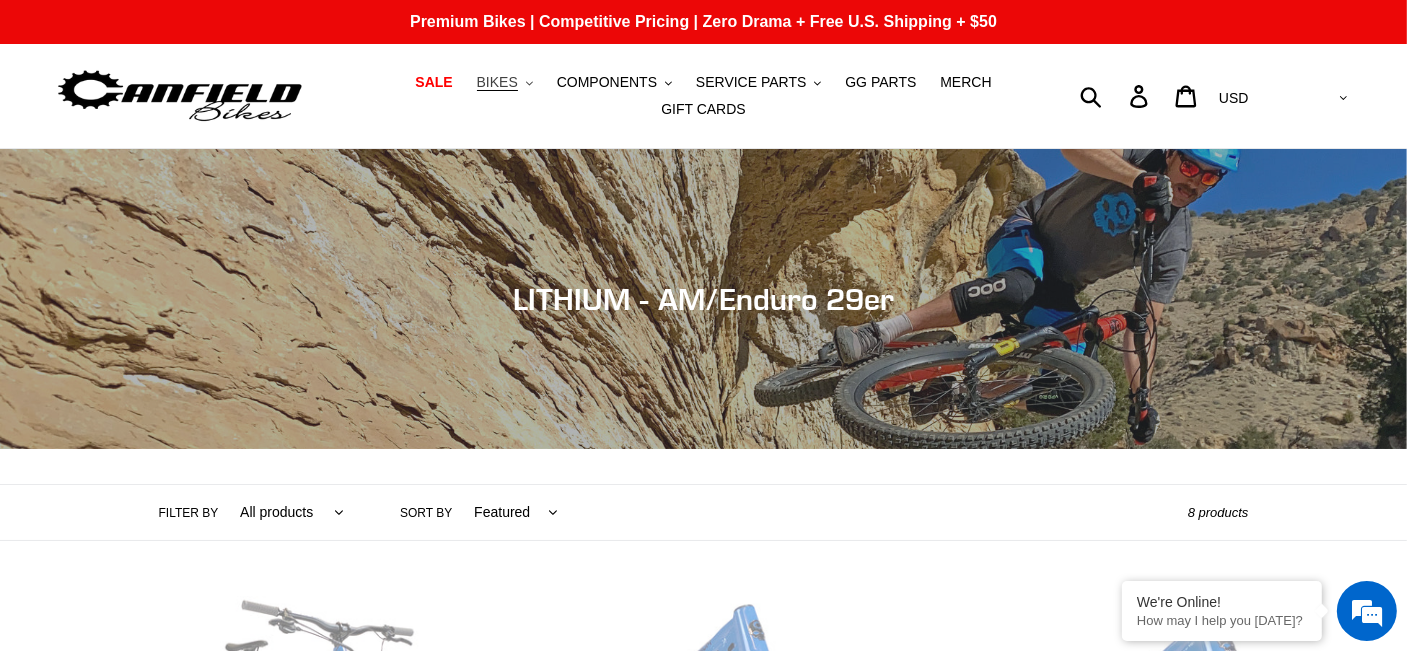 click on "BIKES" at bounding box center [497, 82] 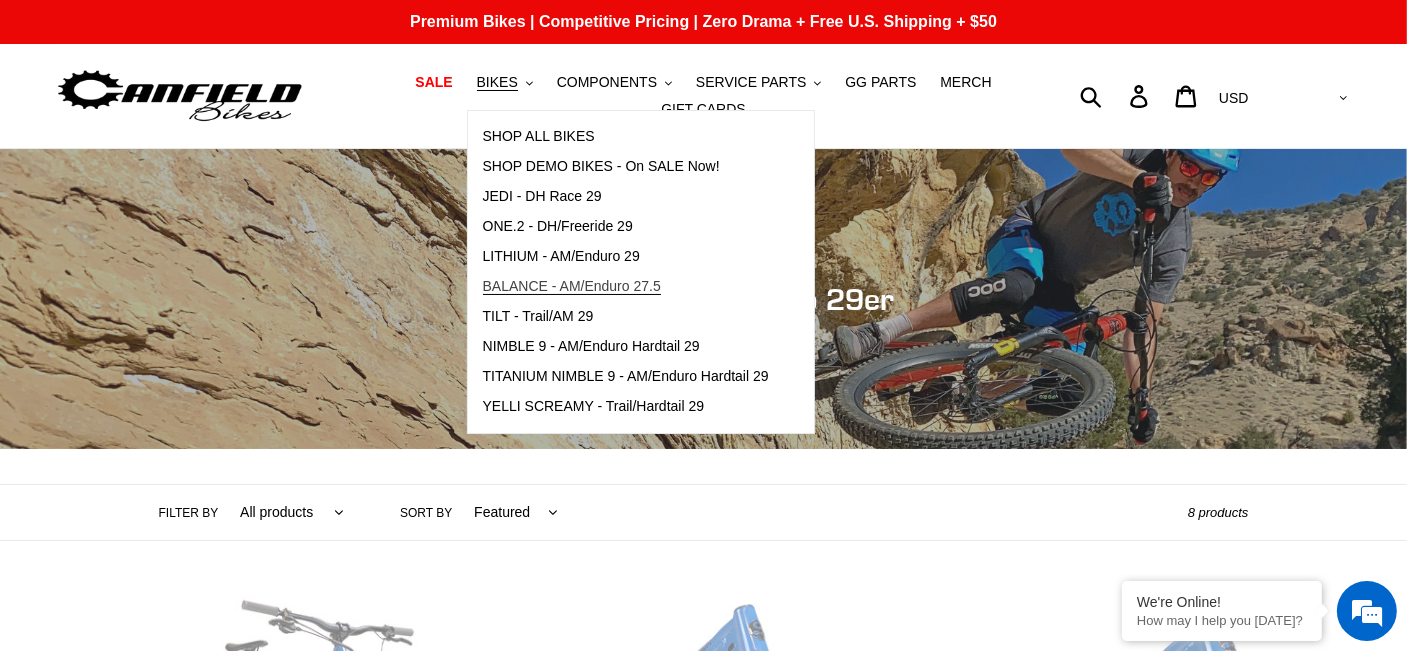 click on "BALANCE - AM/Enduro 27.5" at bounding box center (626, 287) 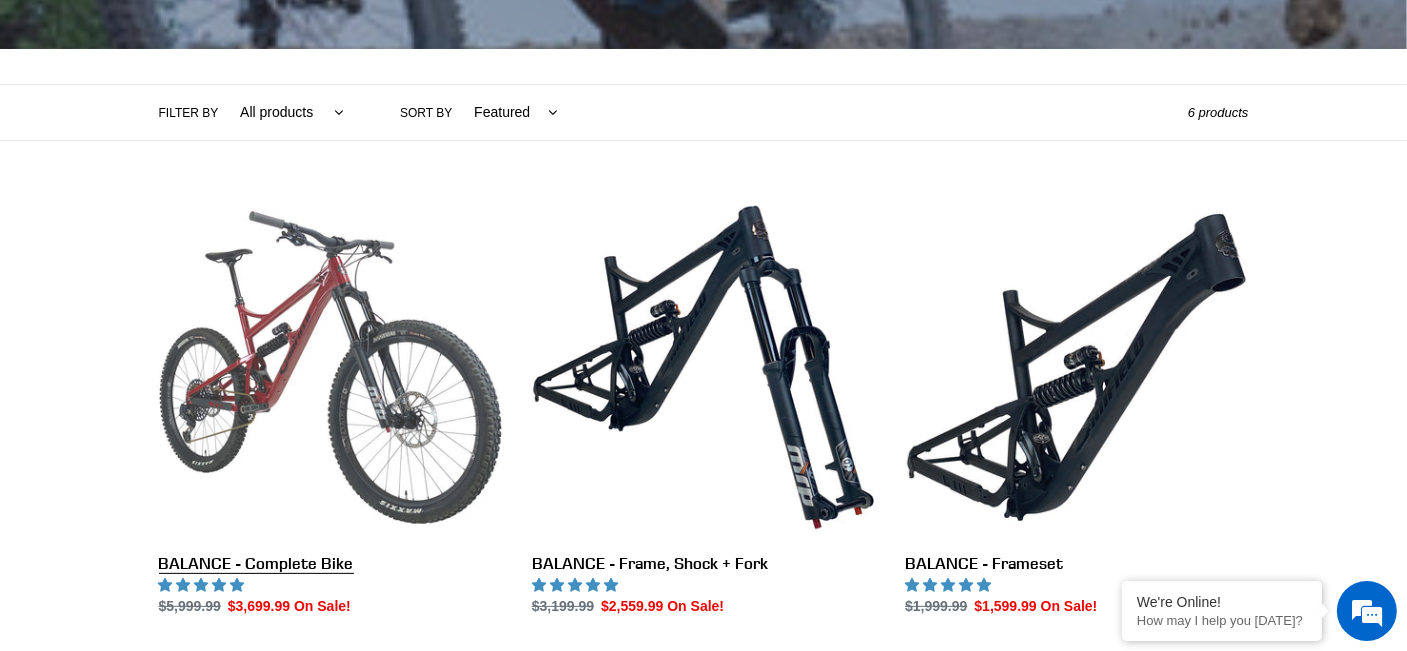 scroll, scrollTop: 400, scrollLeft: 0, axis: vertical 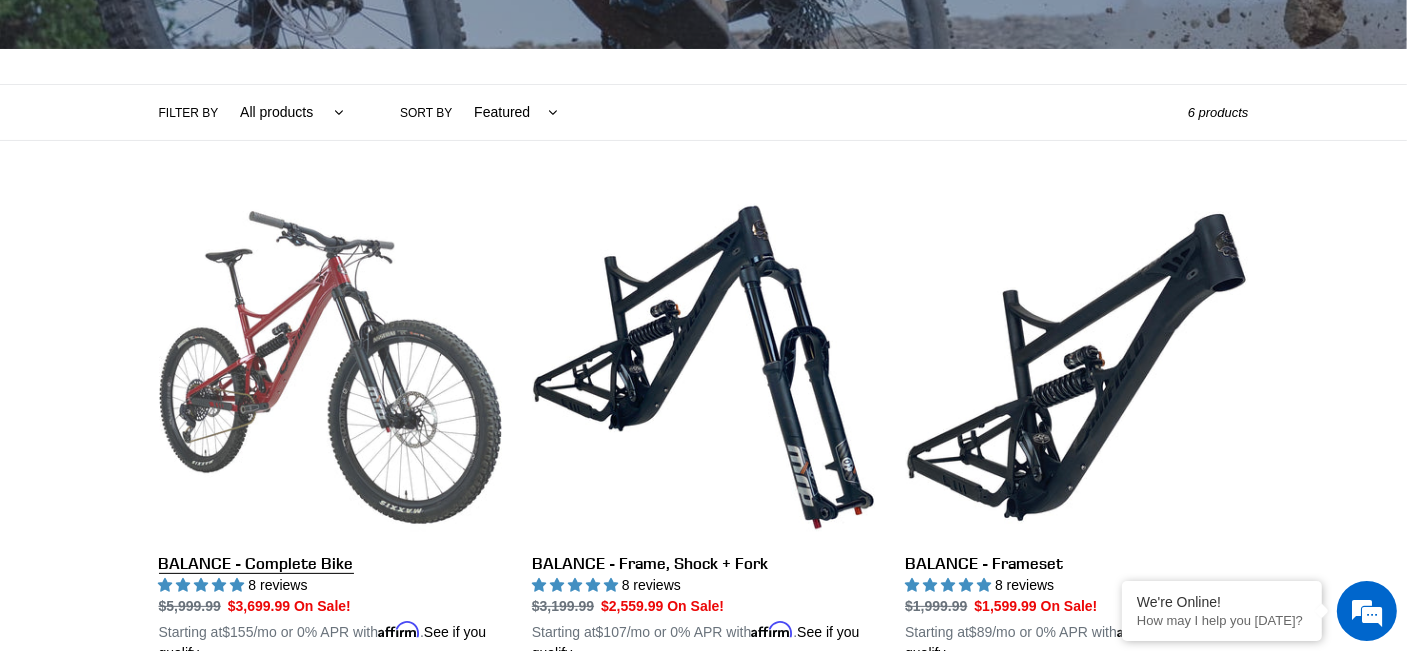 click on "BALANCE - Complete Bike" at bounding box center [330, 430] 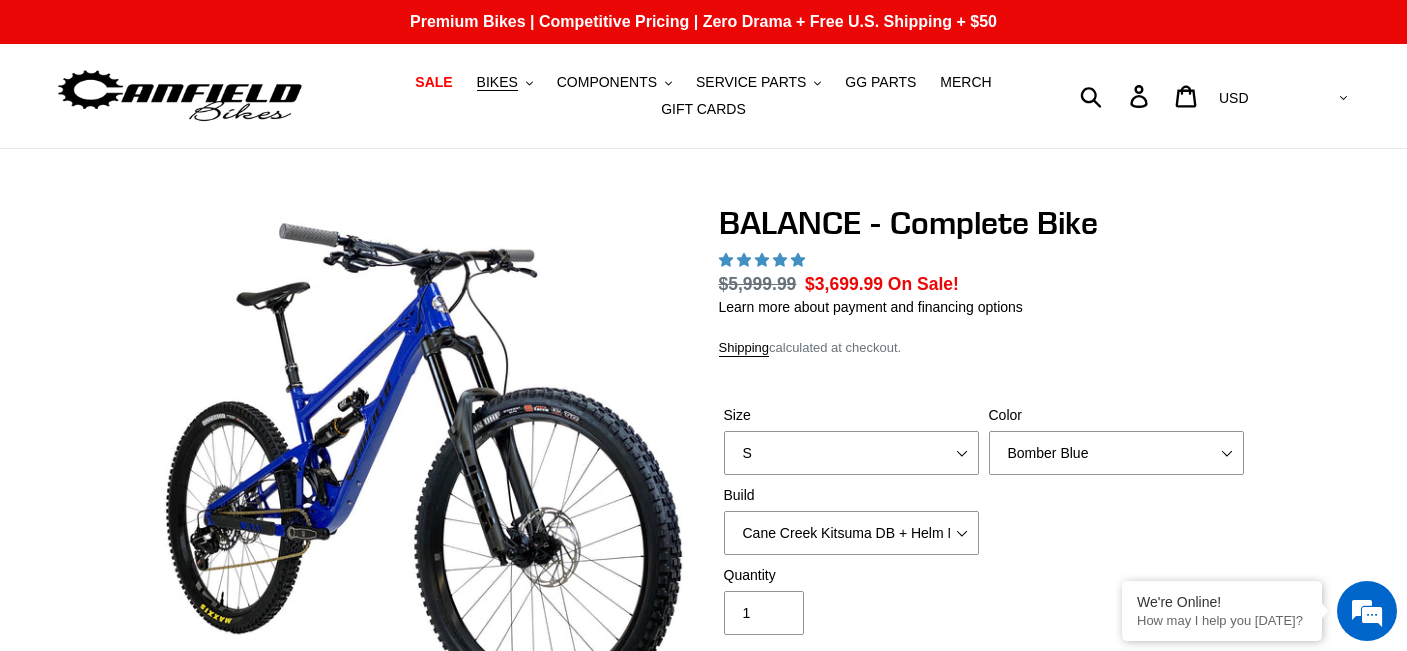 scroll, scrollTop: 0, scrollLeft: 0, axis: both 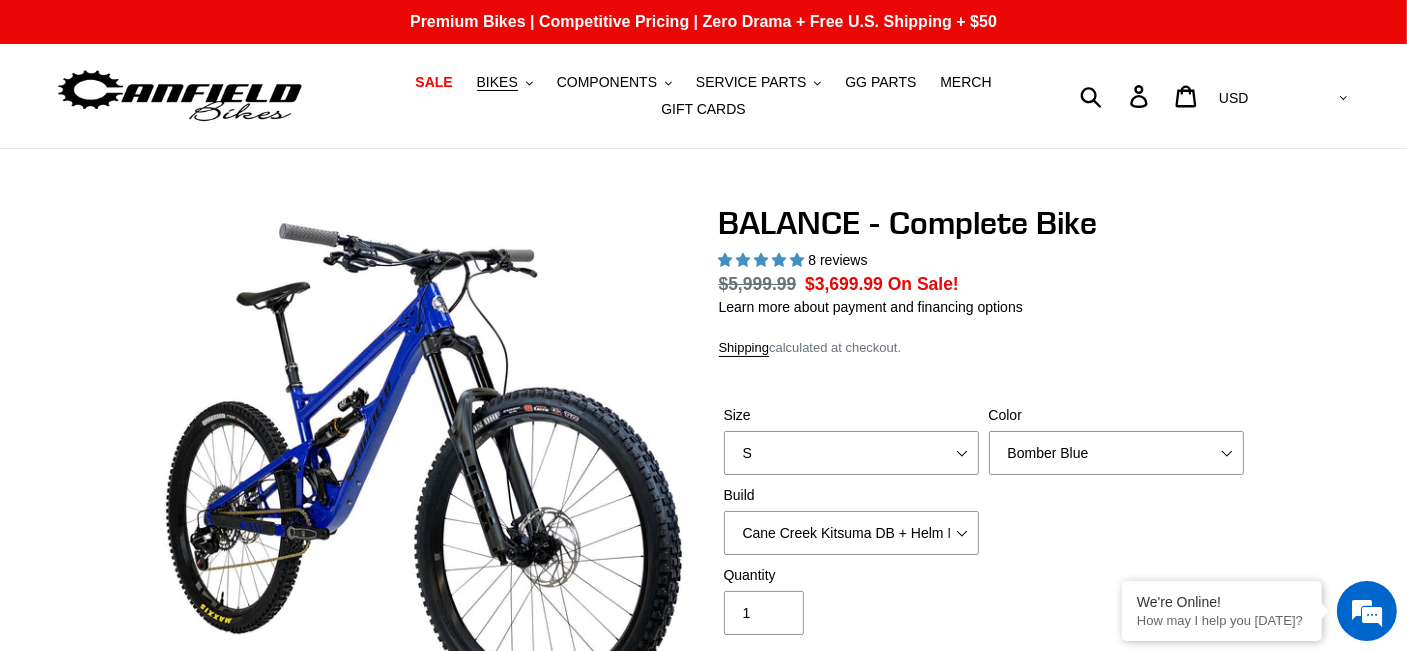 select on "highest-rating" 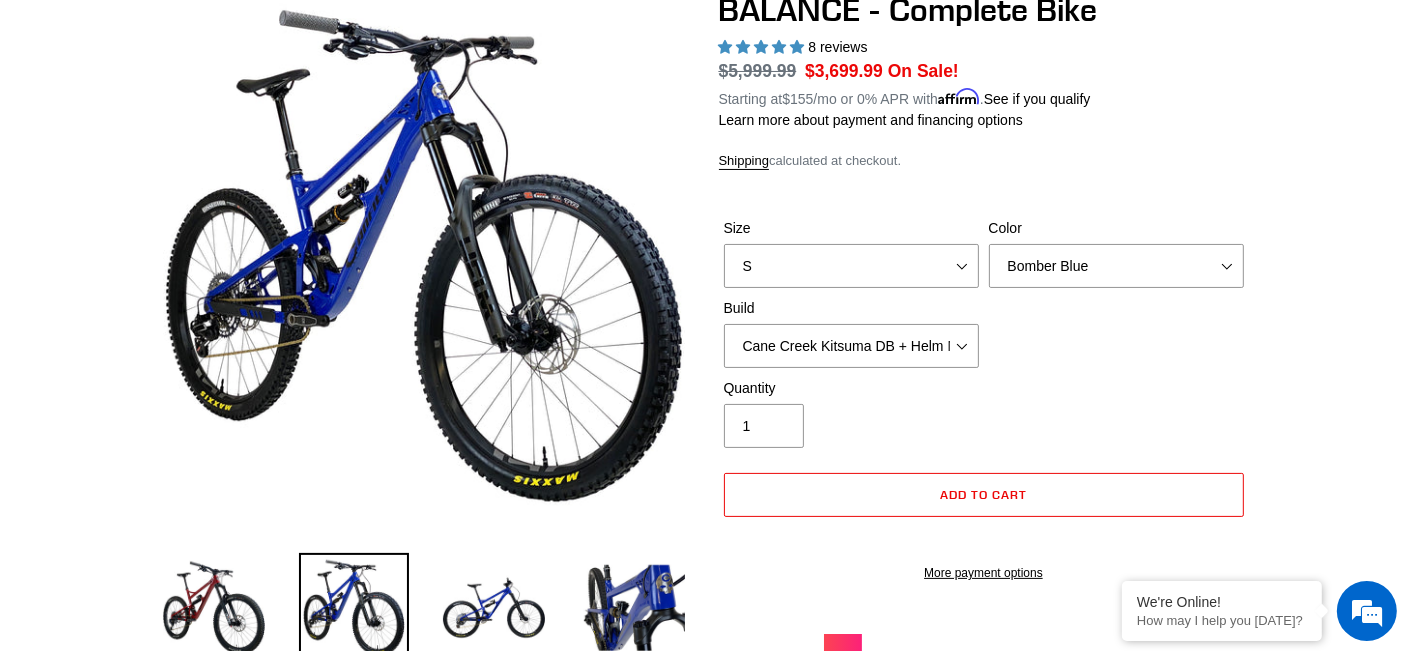 scroll, scrollTop: 100, scrollLeft: 0, axis: vertical 